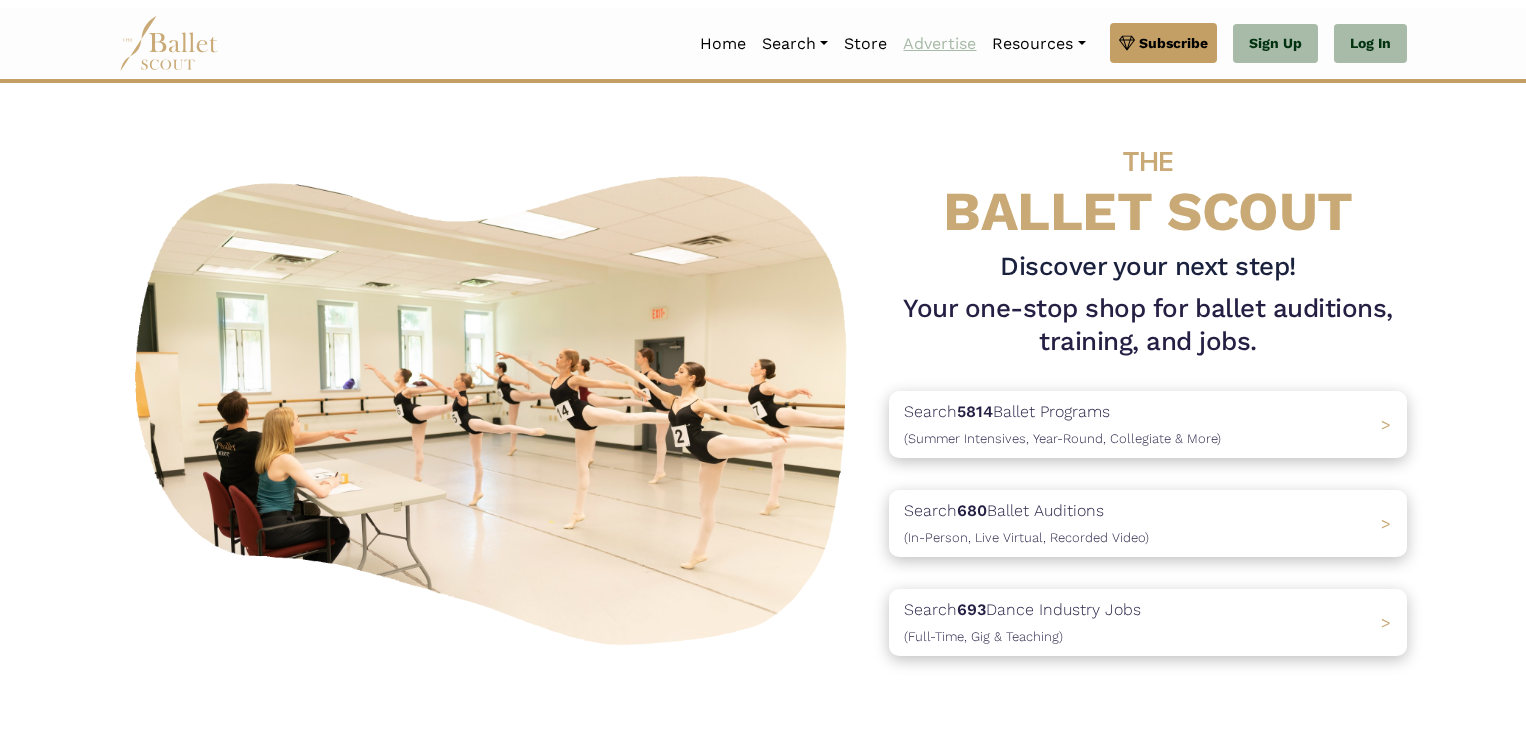 scroll, scrollTop: 0, scrollLeft: 0, axis: both 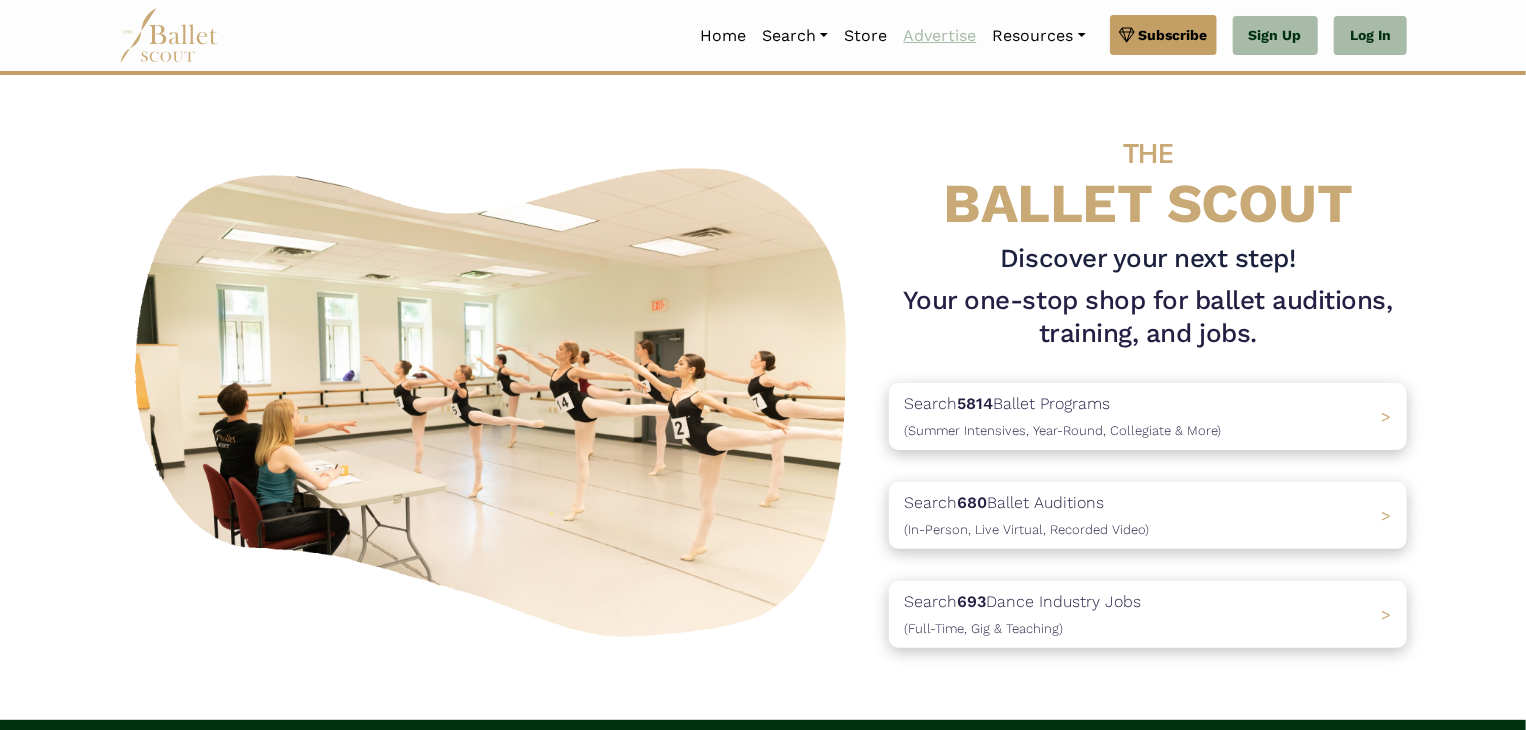 click on "Advertise" at bounding box center (939, 36) 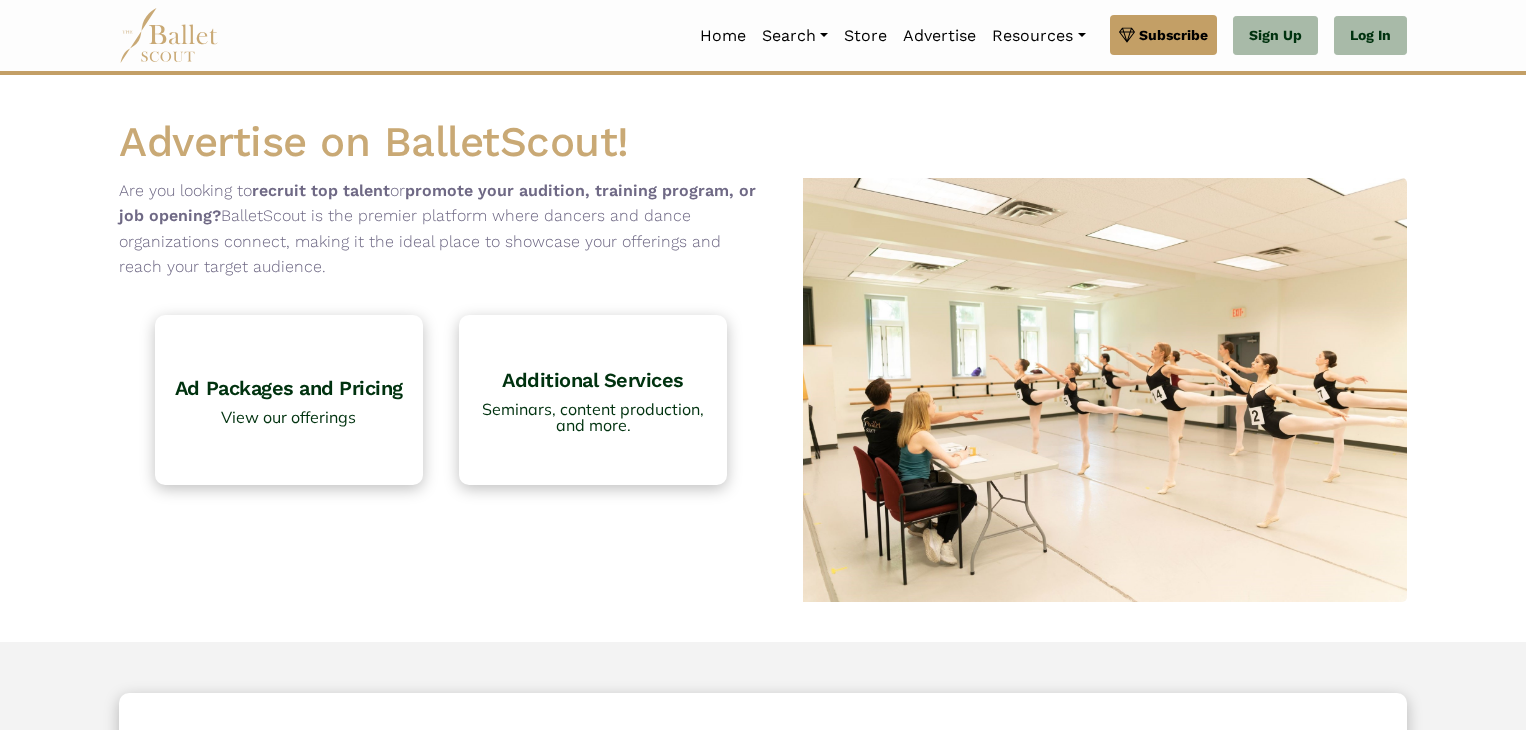 scroll, scrollTop: 0, scrollLeft: 0, axis: both 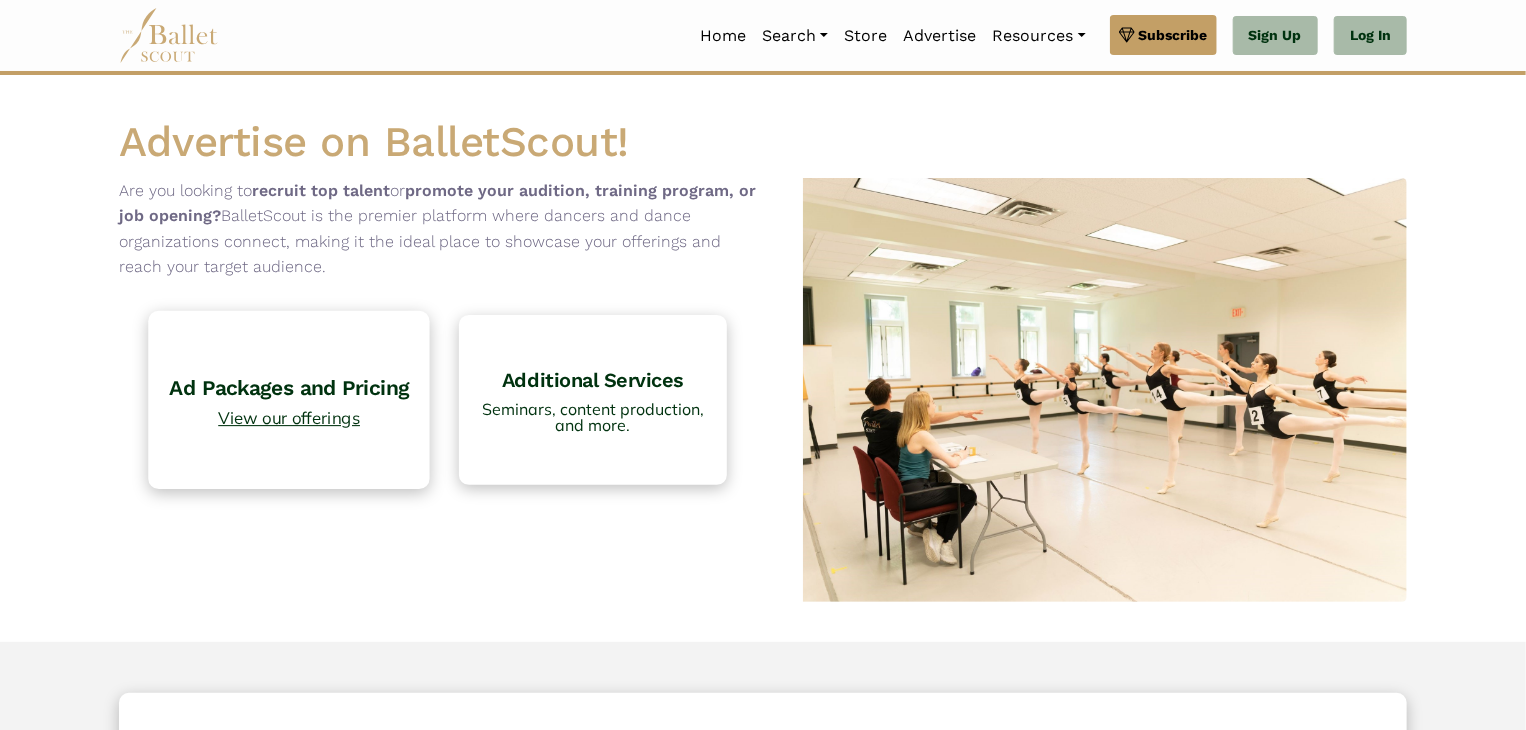 click on "View our offerings" at bounding box center (289, 417) 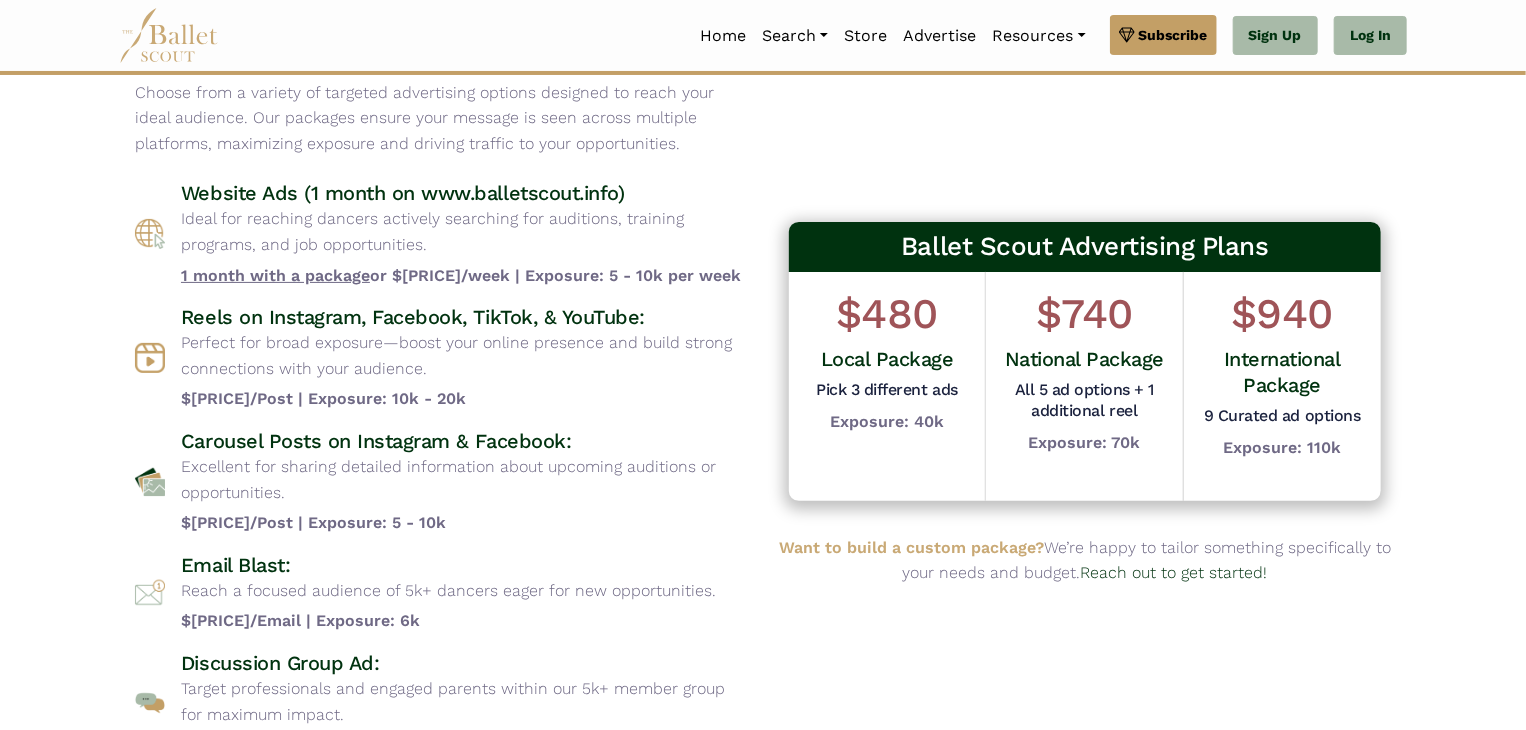 scroll, scrollTop: 91, scrollLeft: 0, axis: vertical 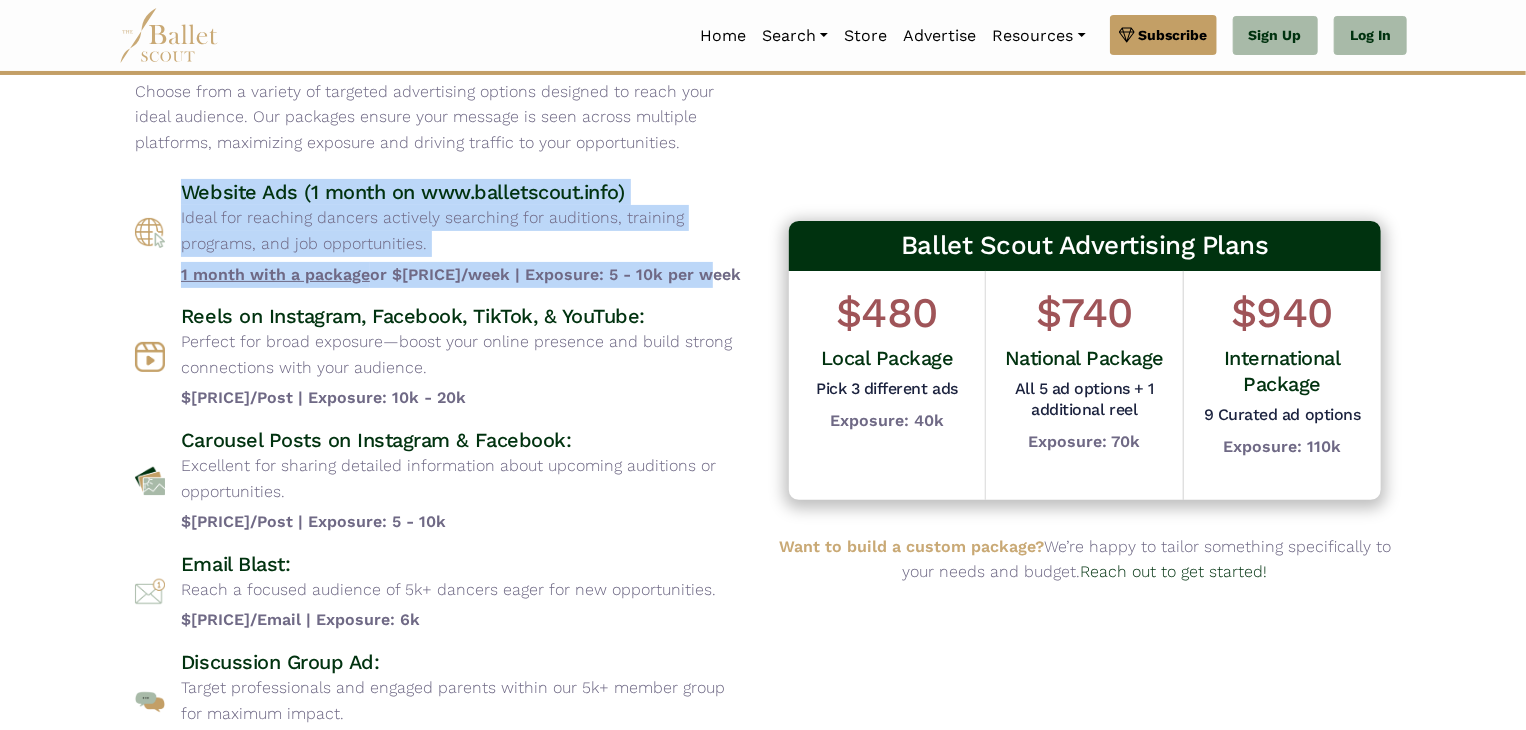 drag, startPoint x: 165, startPoint y: 177, endPoint x: 736, endPoint y: 259, distance: 576.85785 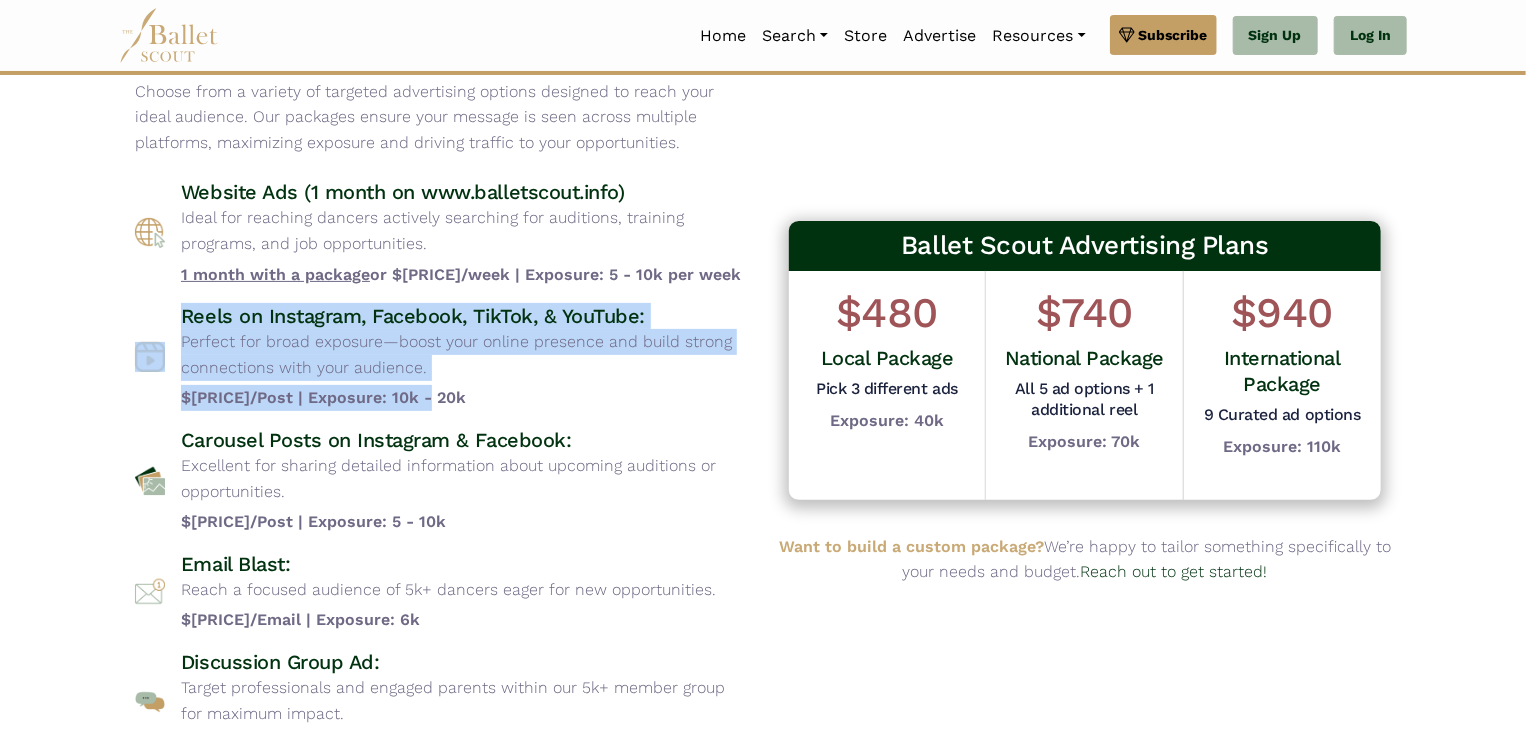 drag, startPoint x: 529, startPoint y: 400, endPoint x: 145, endPoint y: 309, distance: 394.63528 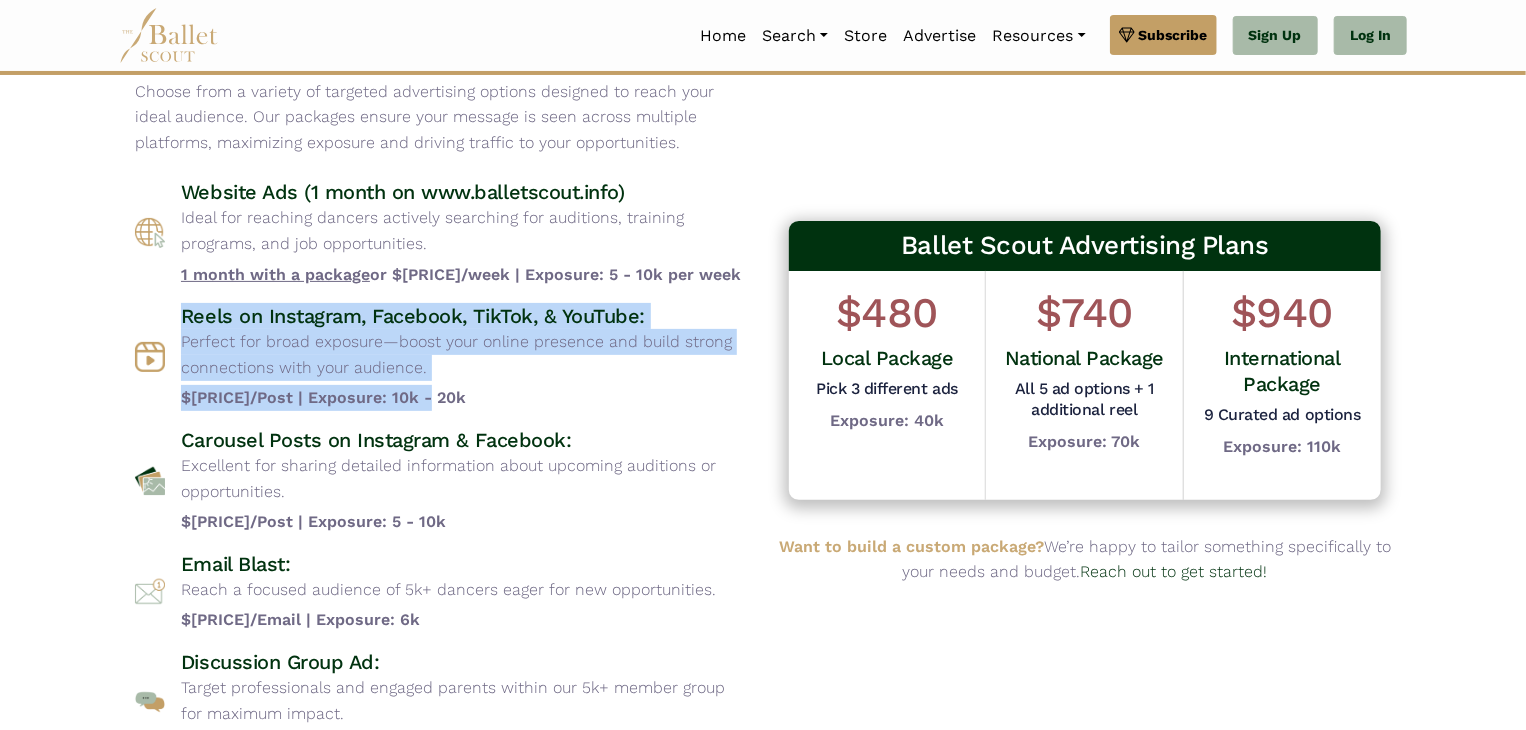 drag, startPoint x: 503, startPoint y: 403, endPoint x: 163, endPoint y: 297, distance: 356.1404 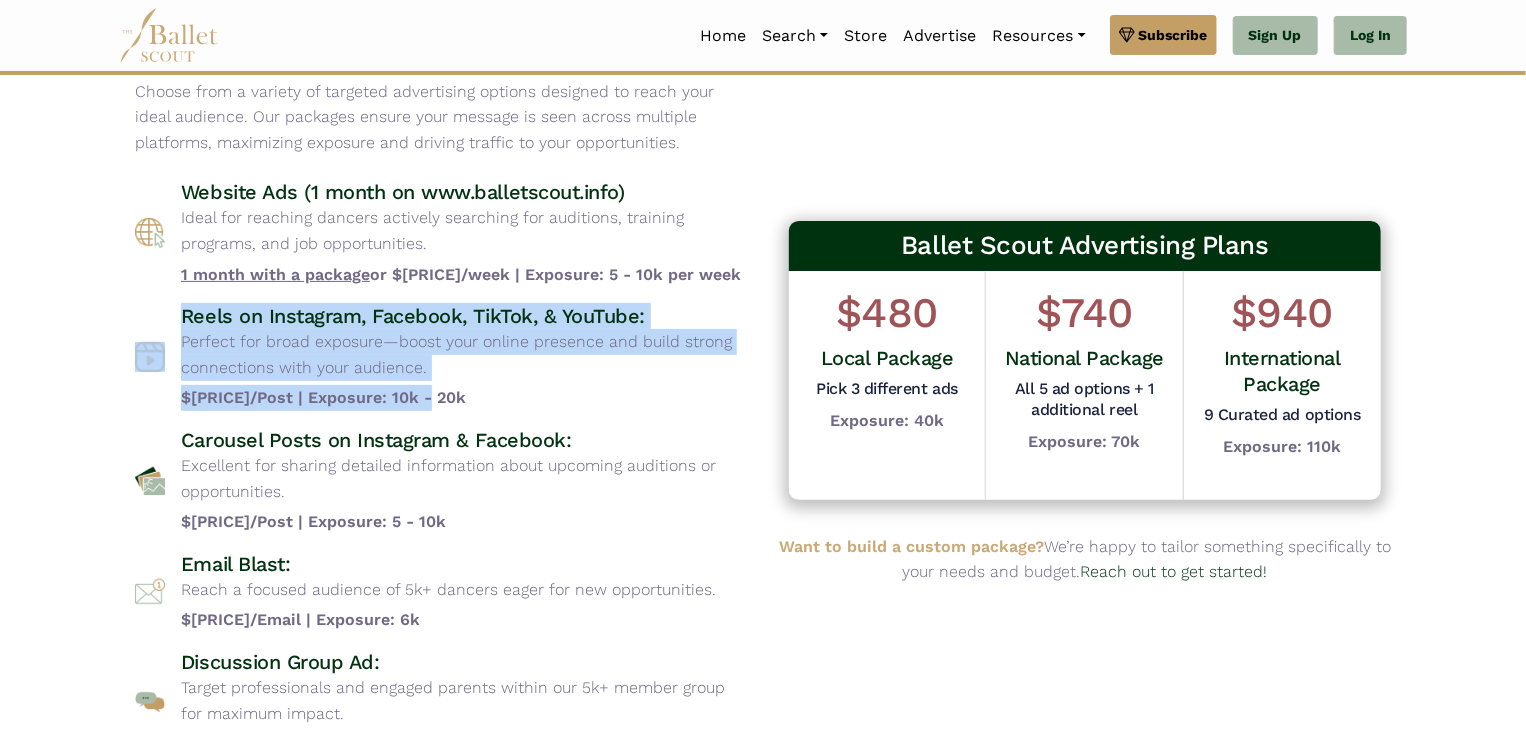 drag, startPoint x: 523, startPoint y: 404, endPoint x: 128, endPoint y: 306, distance: 406.97543 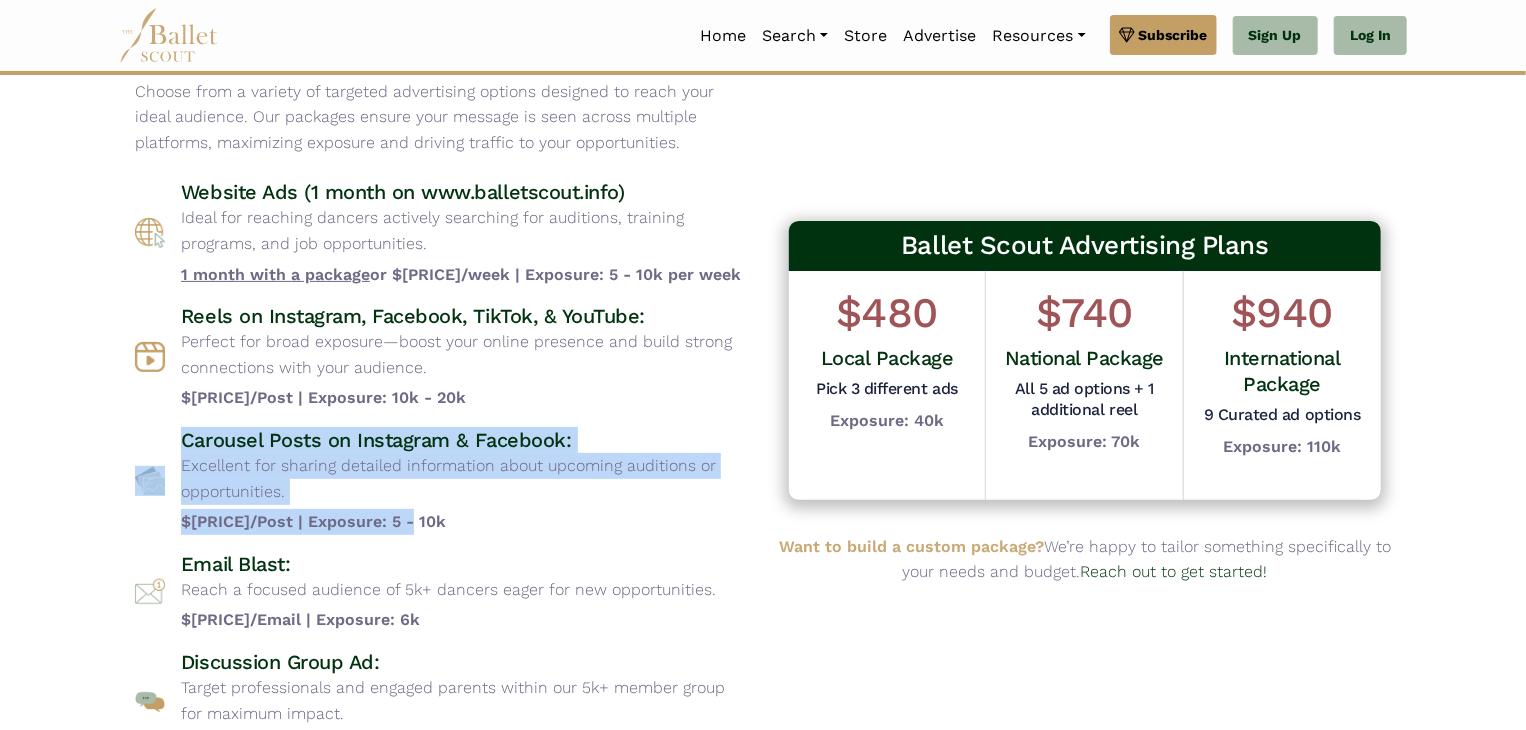 drag, startPoint x: 473, startPoint y: 528, endPoint x: 31, endPoint y: 420, distance: 455.0033 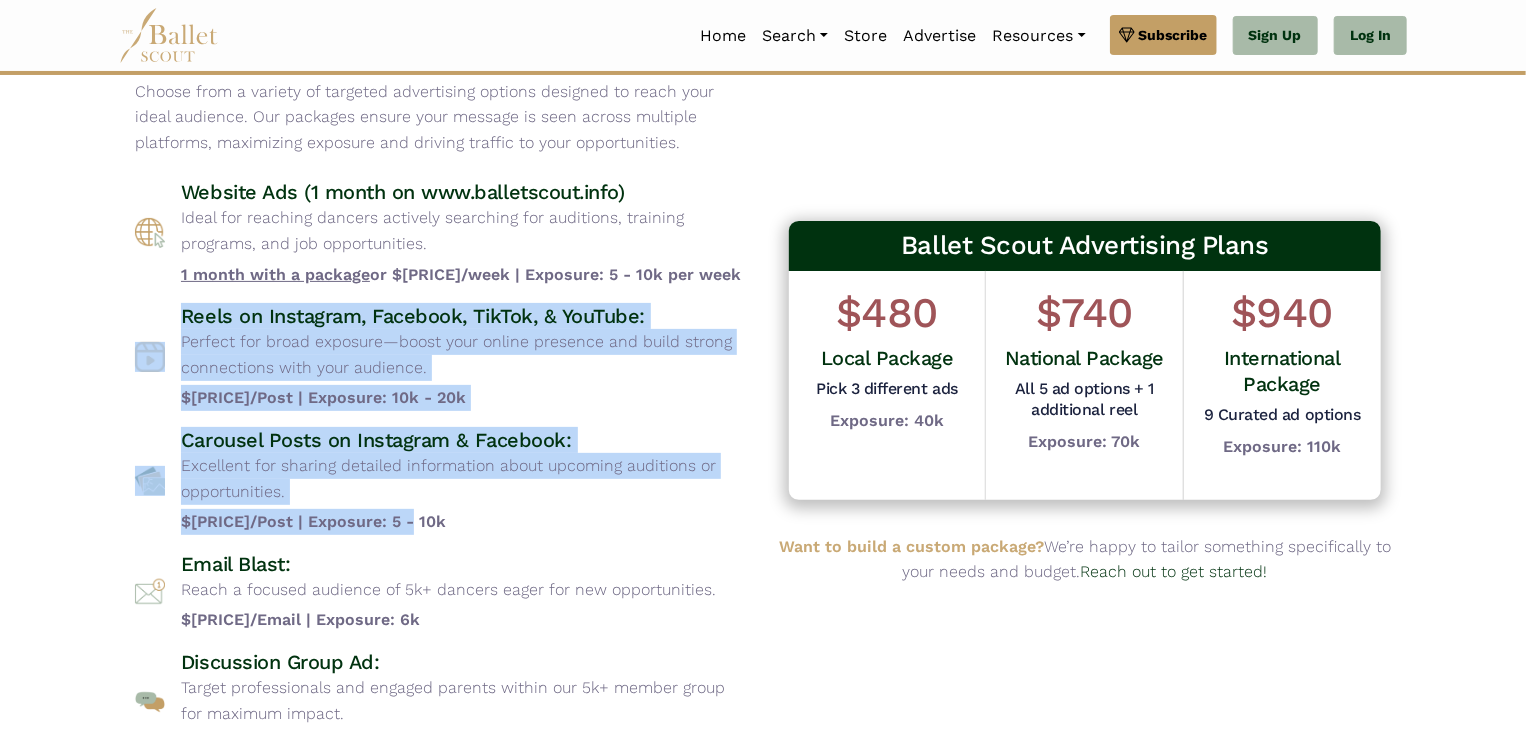 drag, startPoint x: 497, startPoint y: 512, endPoint x: 88, endPoint y: 402, distance: 423.53394 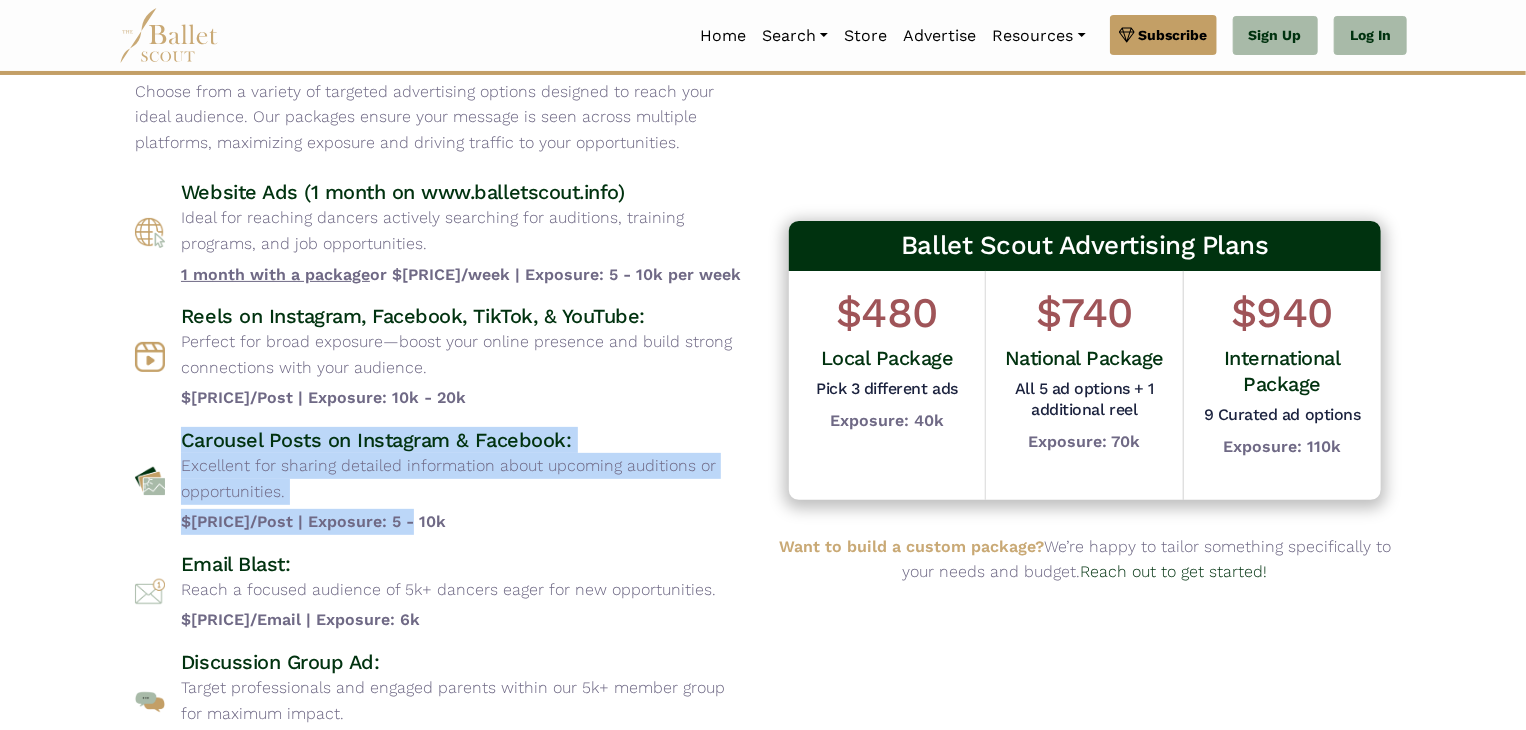 drag, startPoint x: 505, startPoint y: 534, endPoint x: 174, endPoint y: 429, distance: 347.25494 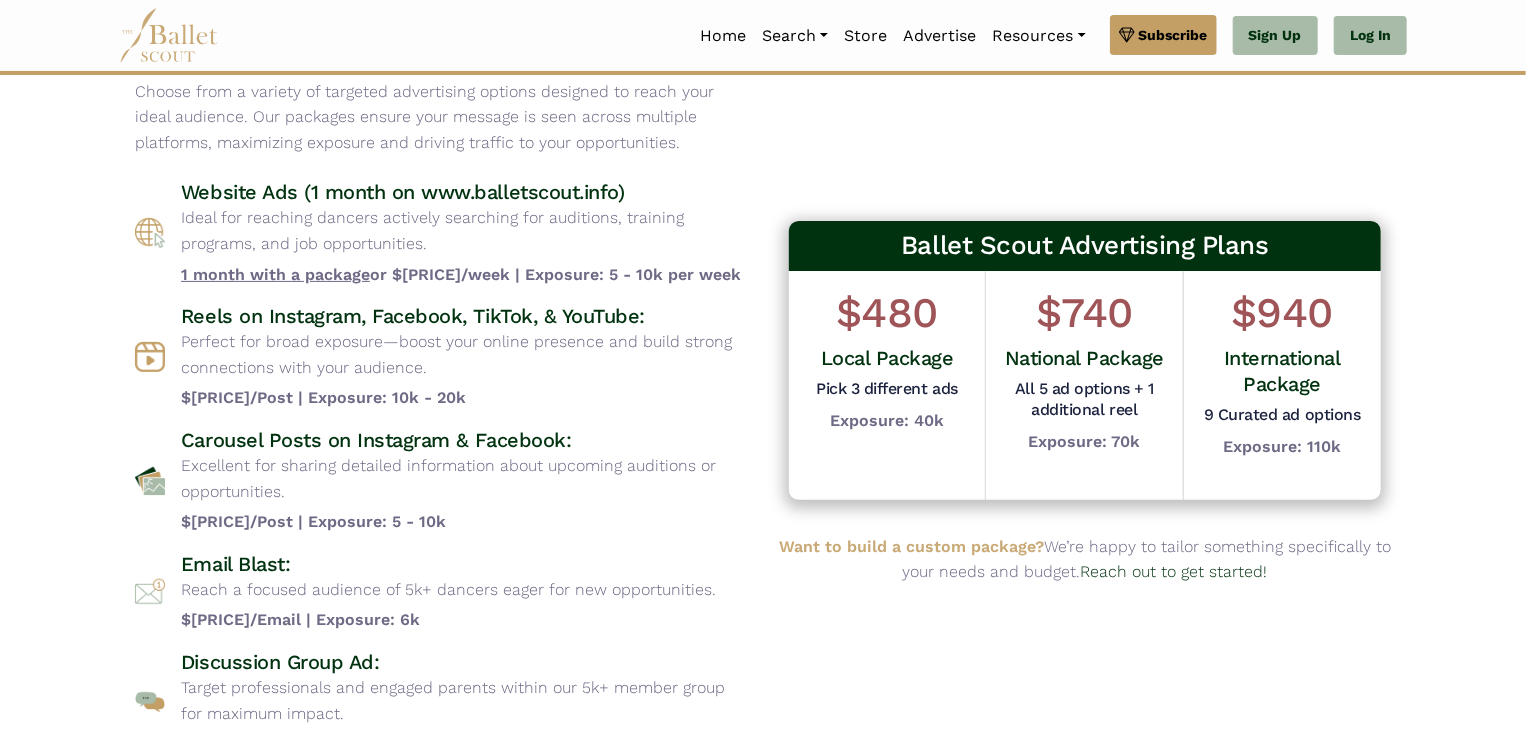 click on "Carousel Posts on Instagram & Facebook:
Excellent for sharing detailed information about upcoming auditions or opportunities.
$150/Post | Exposure: 5 - 10k" at bounding box center [441, 481] 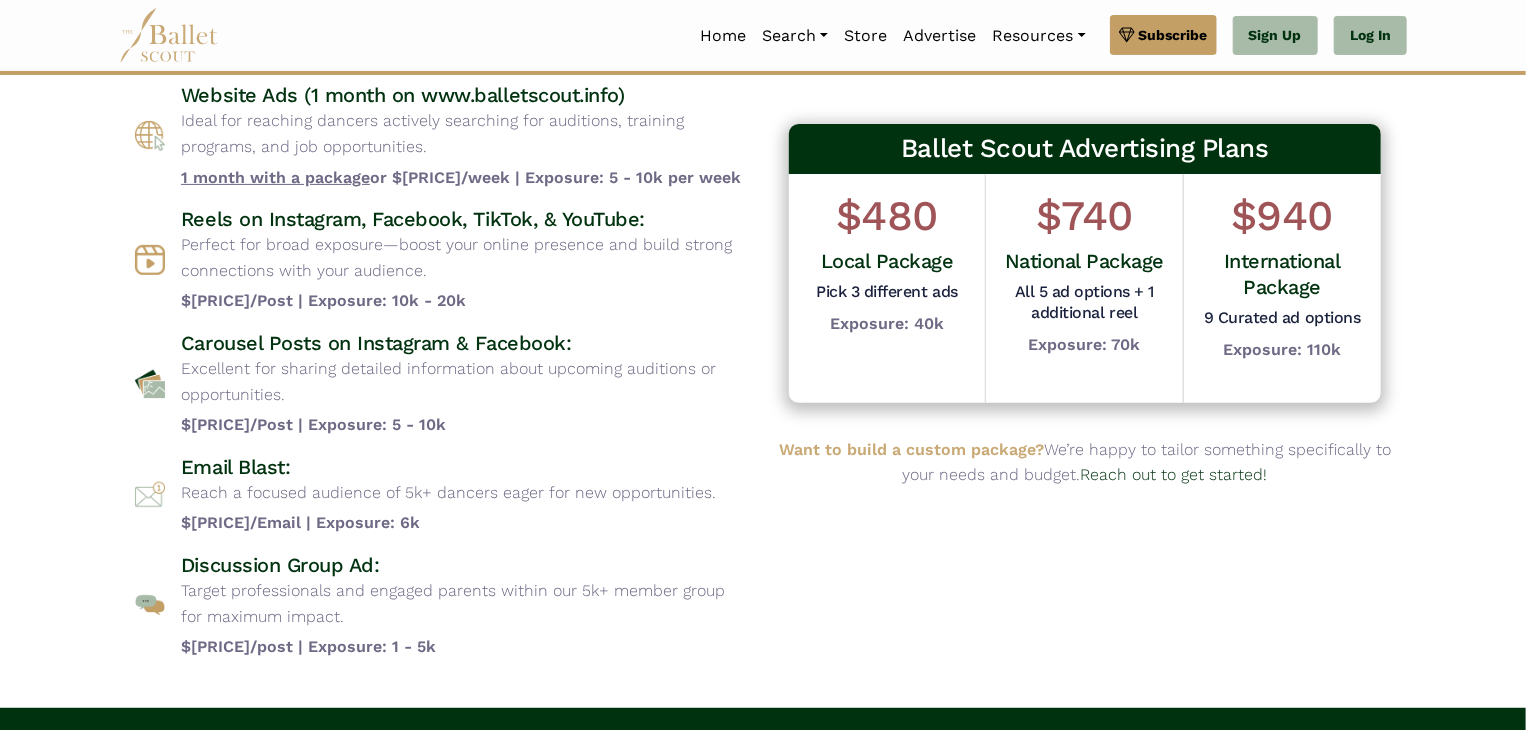 scroll, scrollTop: 188, scrollLeft: 0, axis: vertical 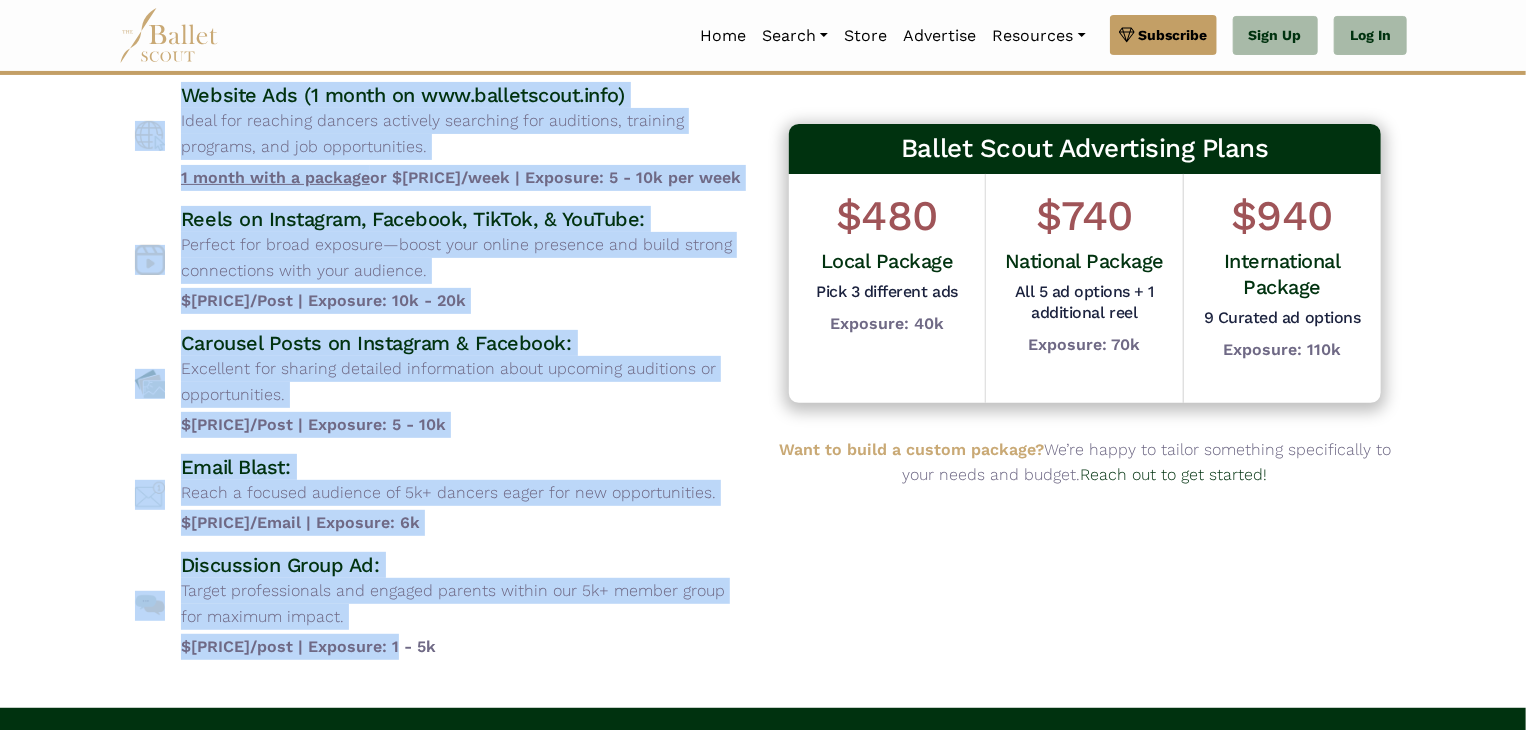 drag, startPoint x: 610, startPoint y: 626, endPoint x: 72, endPoint y: 201, distance: 685.6158 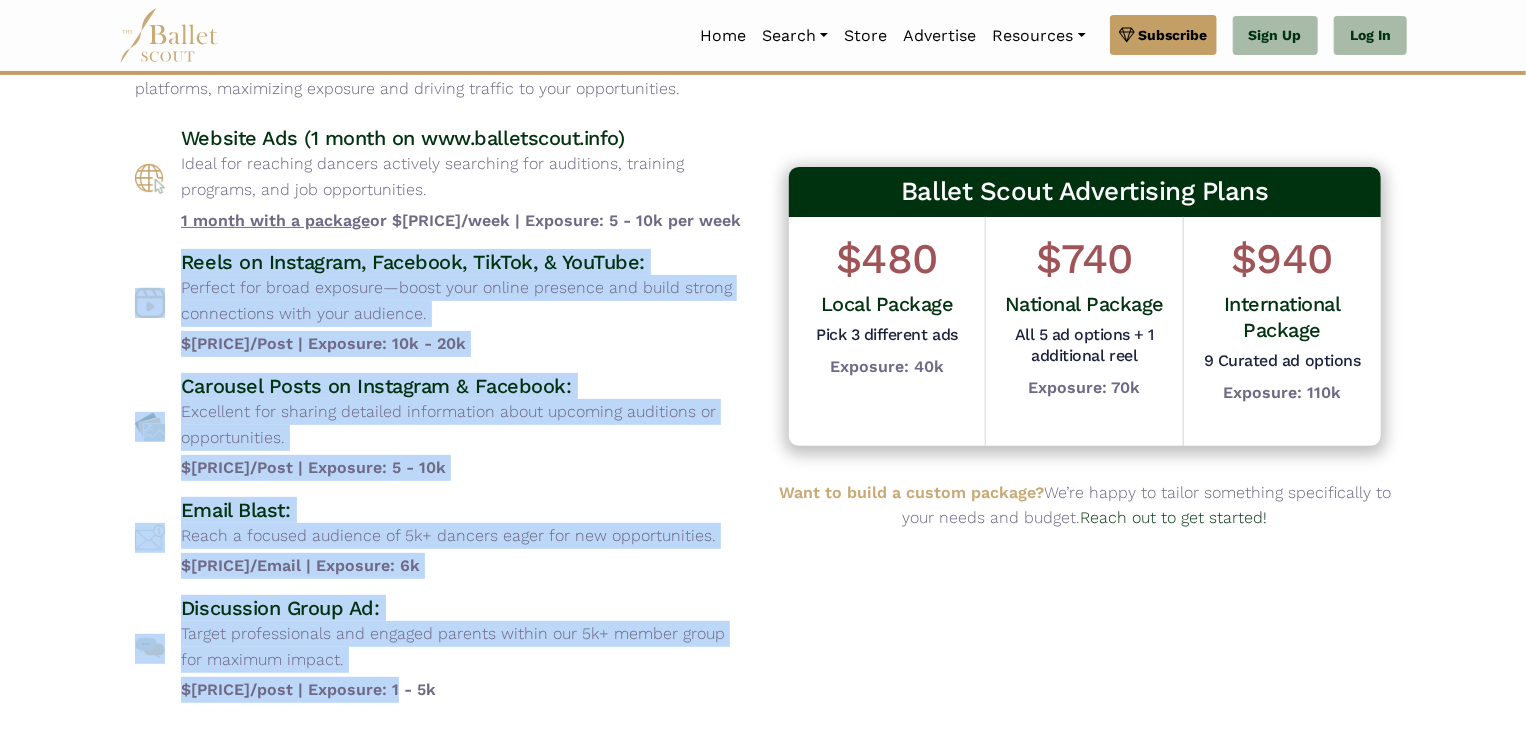 click on "Premium Feature
Make this audition season count. Upgrade to premium for access to tools and resources that will help you stay ahead of the game.
About Premium
Cancel
Loading...
Please Wait
Organizations Programs Jobs" at bounding box center [763, 522] 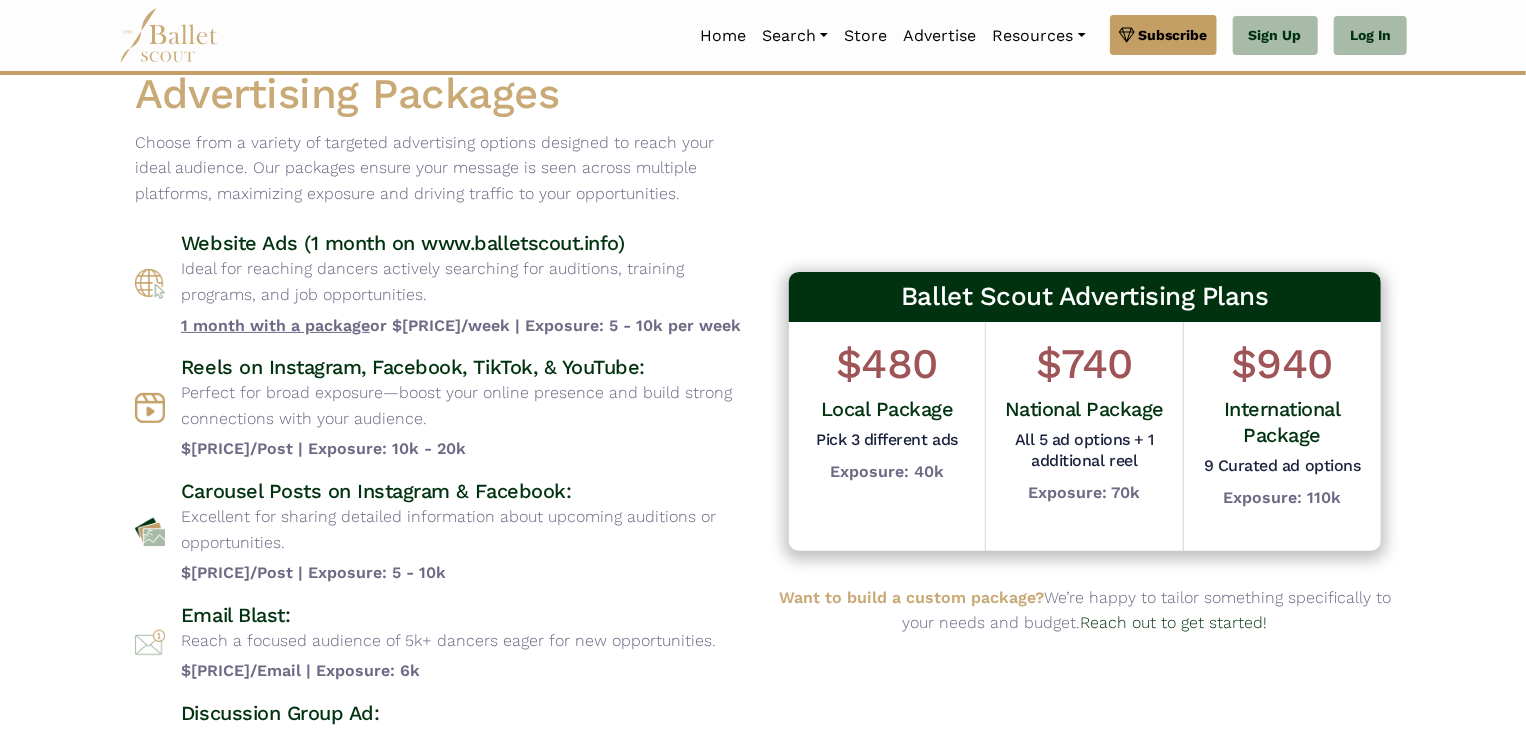 scroll, scrollTop: 0, scrollLeft: 0, axis: both 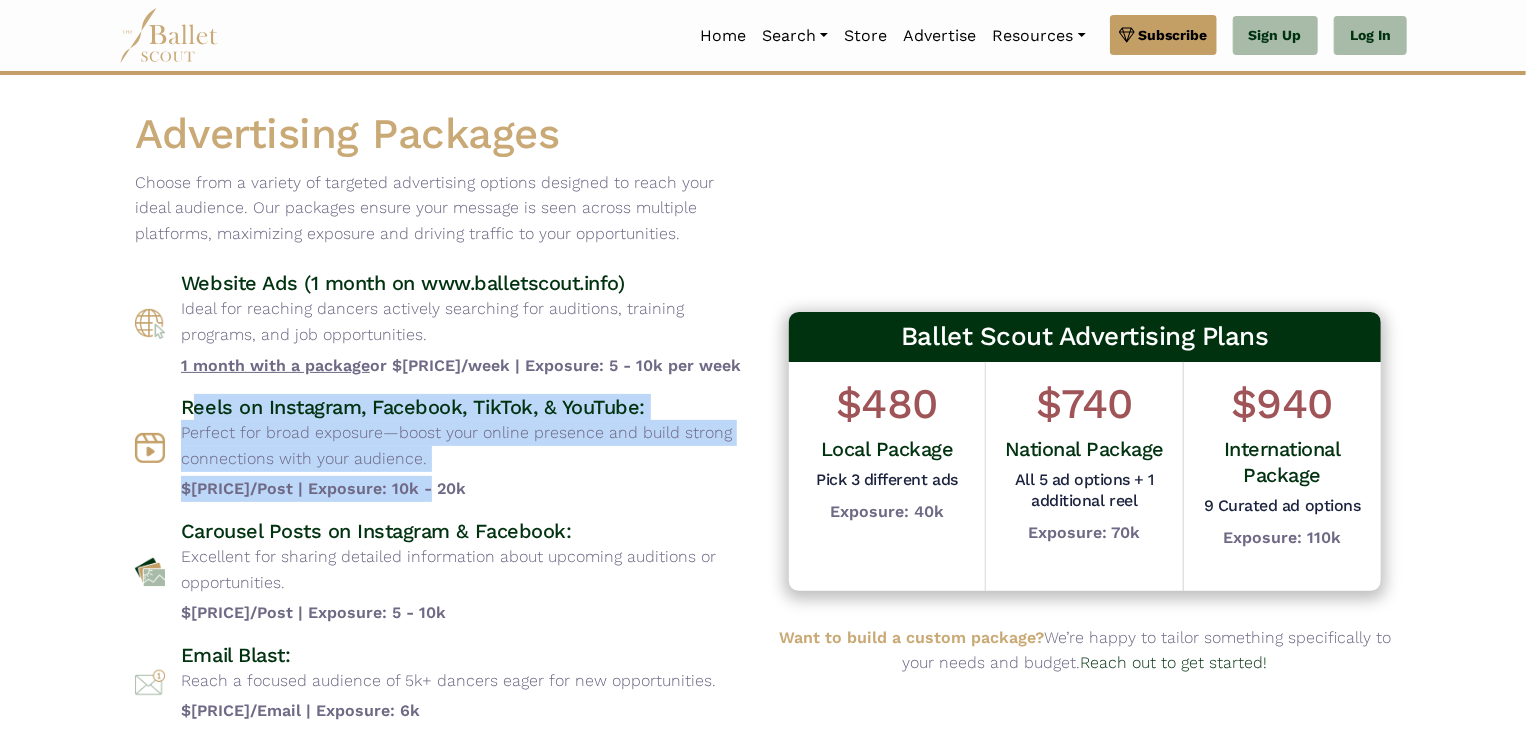 drag, startPoint x: 524, startPoint y: 495, endPoint x: 196, endPoint y: 405, distance: 340.1235 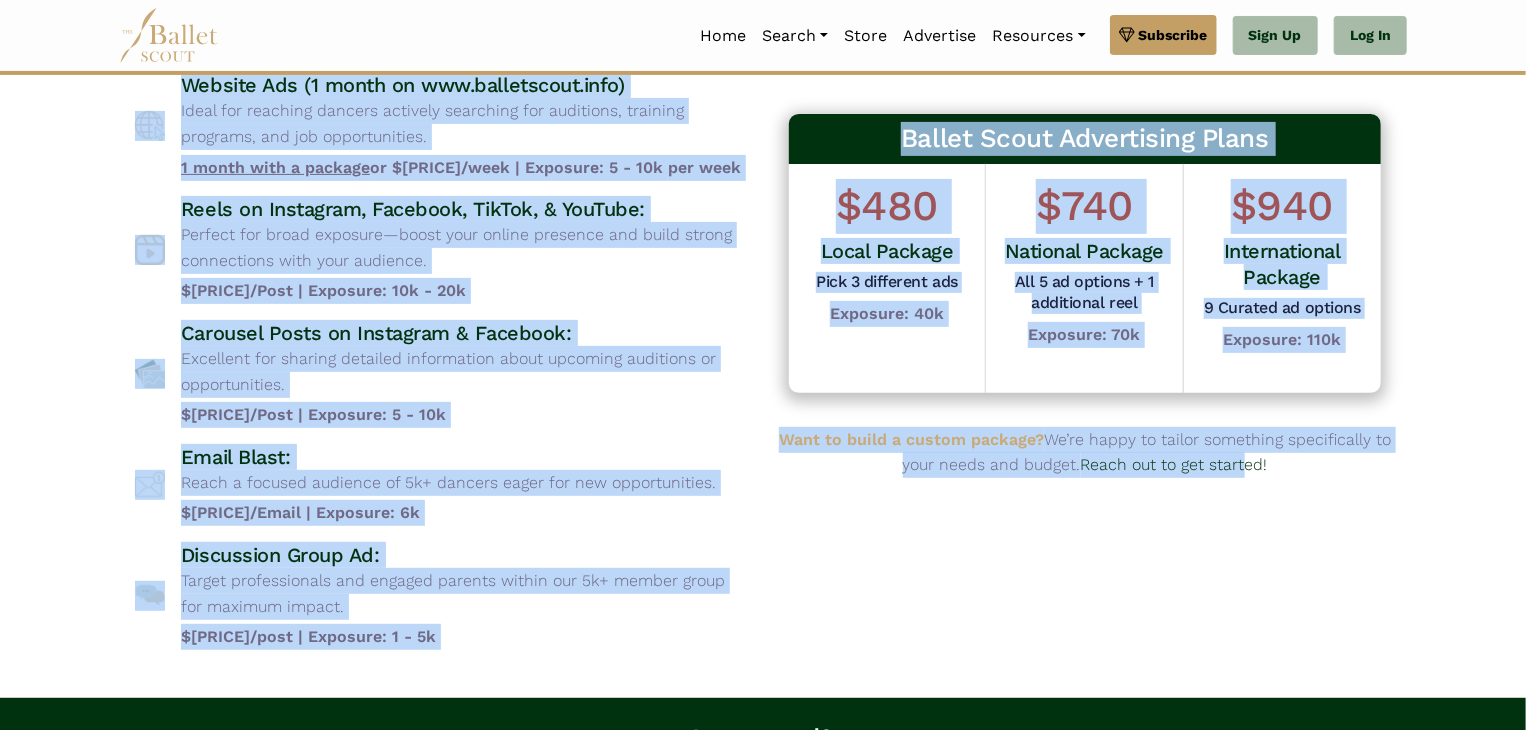 scroll, scrollTop: 199, scrollLeft: 0, axis: vertical 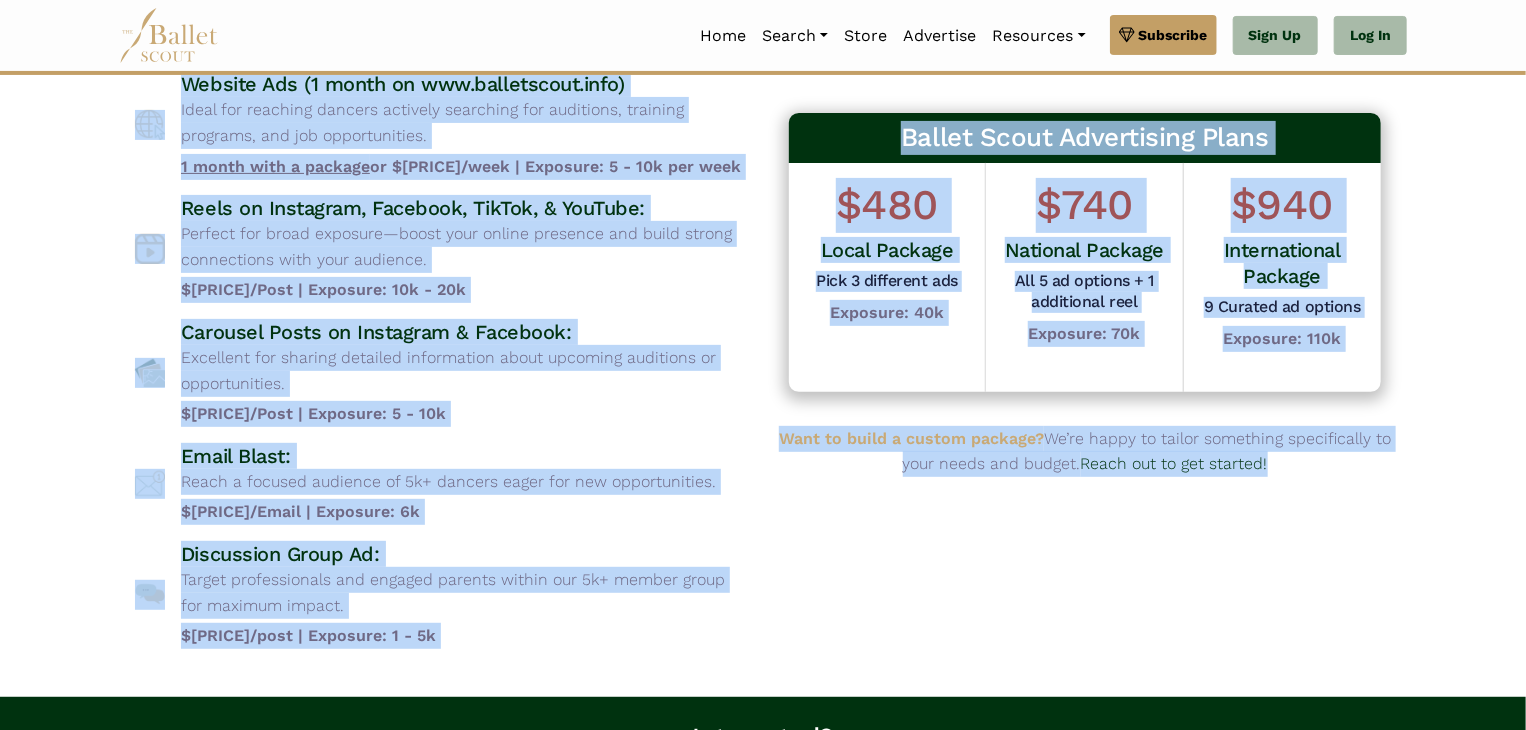 drag, startPoint x: 122, startPoint y: 130, endPoint x: 1281, endPoint y: 637, distance: 1265.0415 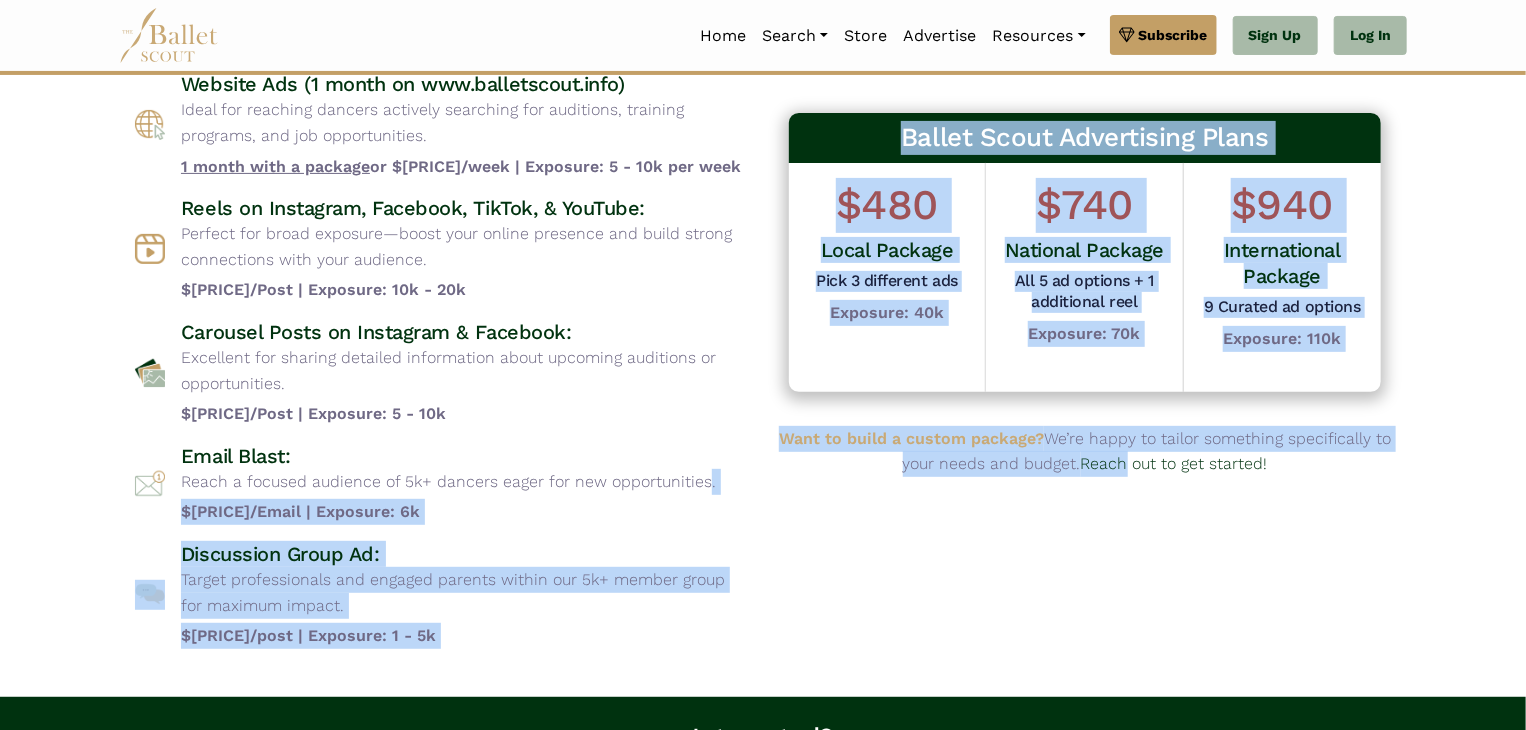 drag, startPoint x: 1128, startPoint y: 656, endPoint x: 484, endPoint y: 468, distance: 670.88 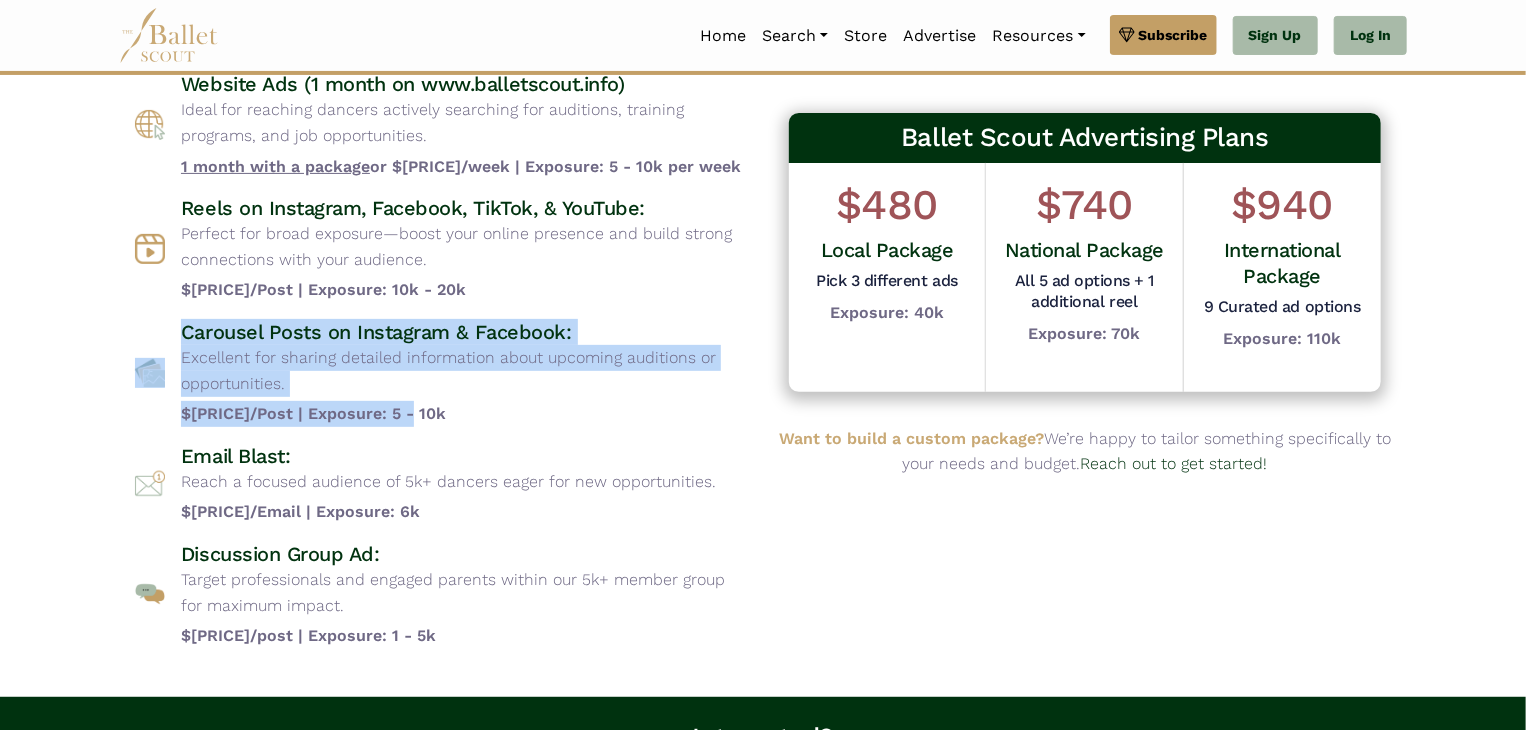 drag, startPoint x: 499, startPoint y: 425, endPoint x: 163, endPoint y: 341, distance: 346.34088 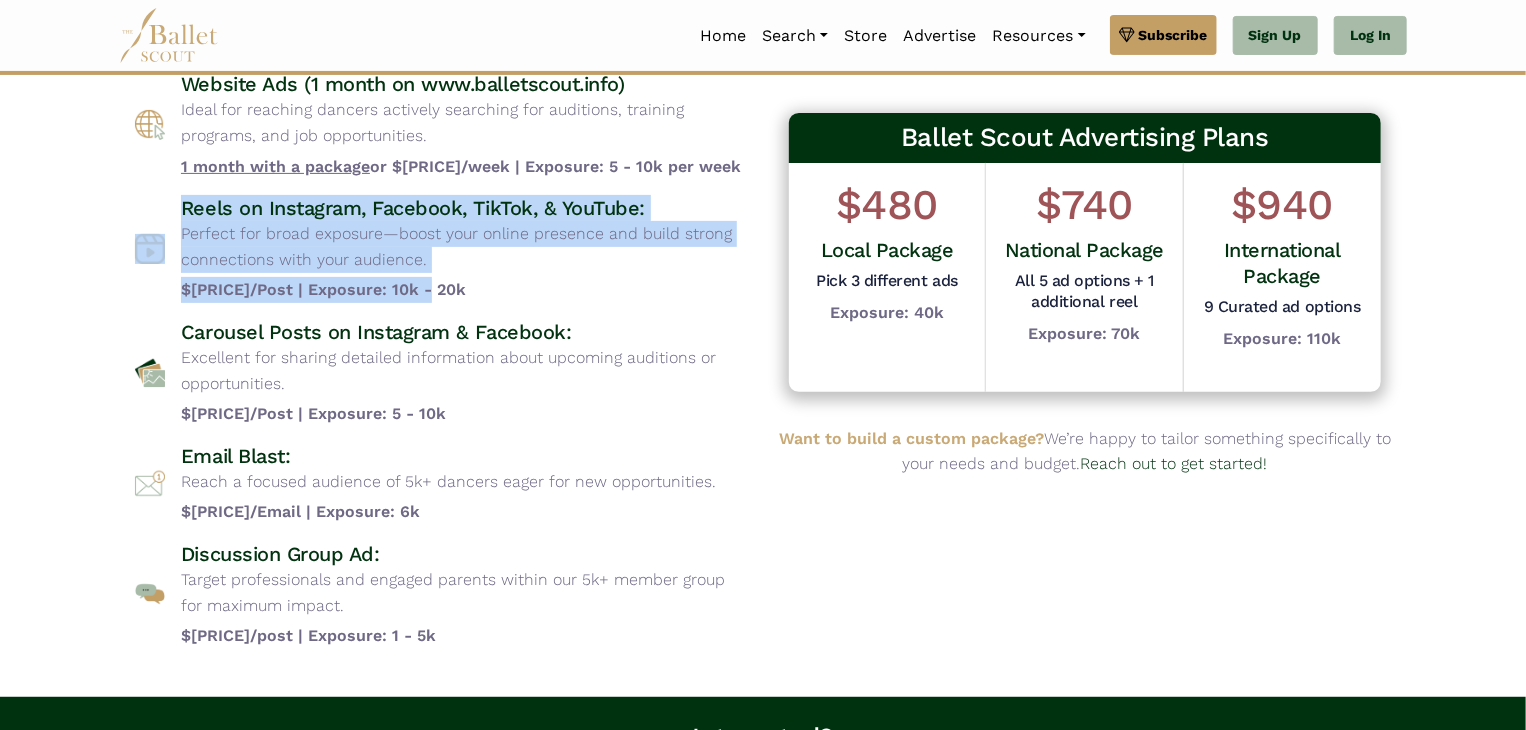 drag, startPoint x: 448, startPoint y: 284, endPoint x: 96, endPoint y: 206, distance: 360.53848 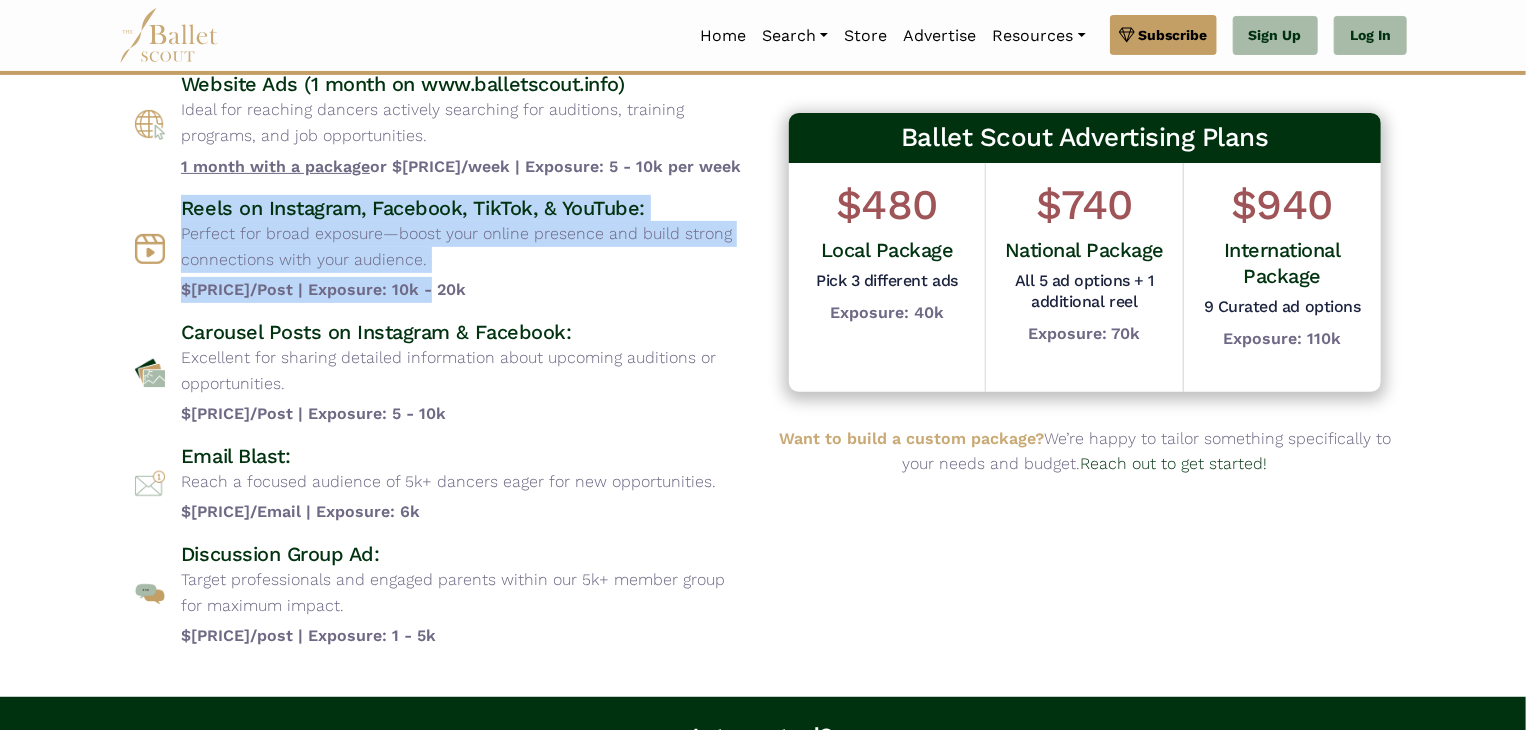 drag, startPoint x: 520, startPoint y: 287, endPoint x: 163, endPoint y: 188, distance: 370.47266 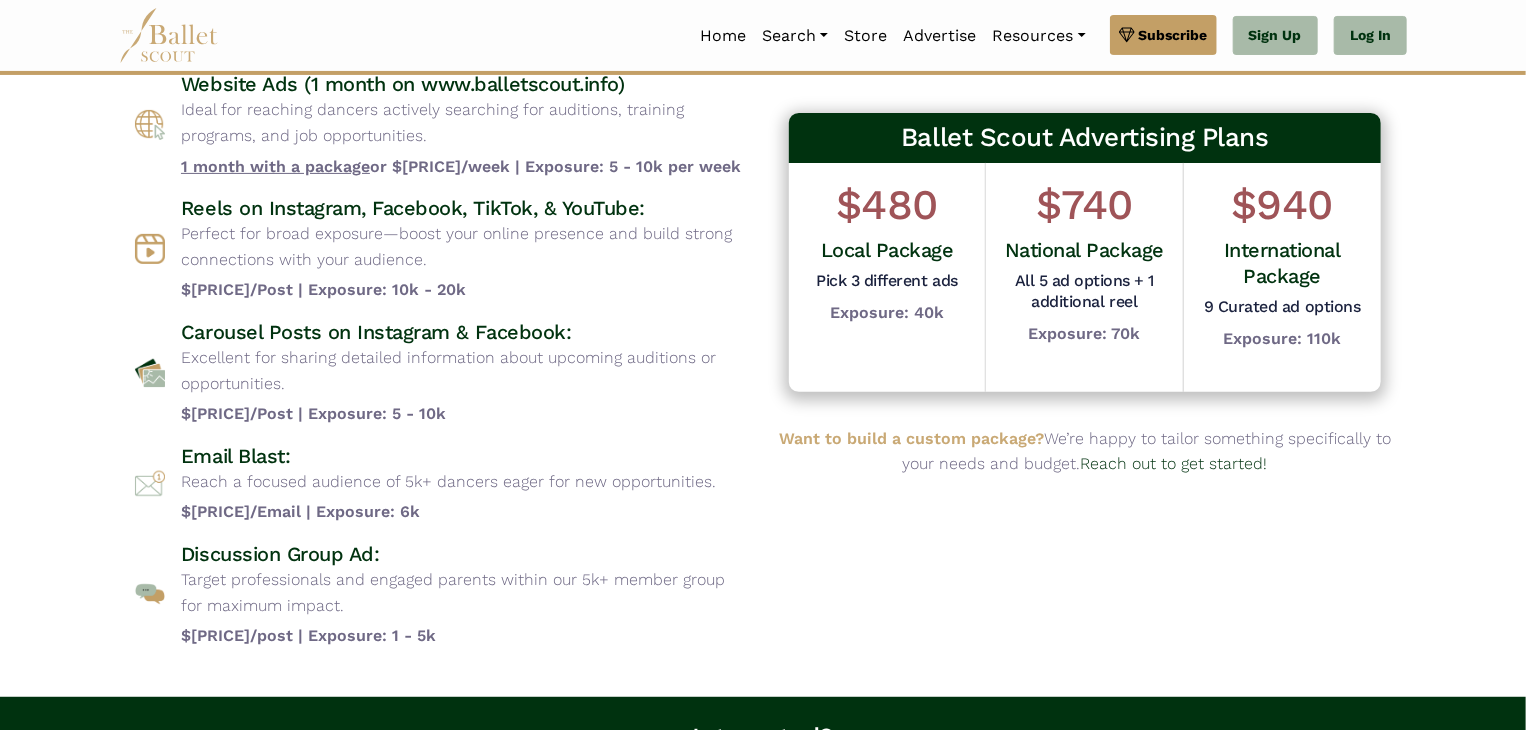 click on "Reels on Instagram, Facebook, TikTok, & YouTube:
Perfect for broad exposure—boost your online presence and build strong connections with your
audience.
$250/Post | Exposure: 10k - 20k" at bounding box center (441, 249) 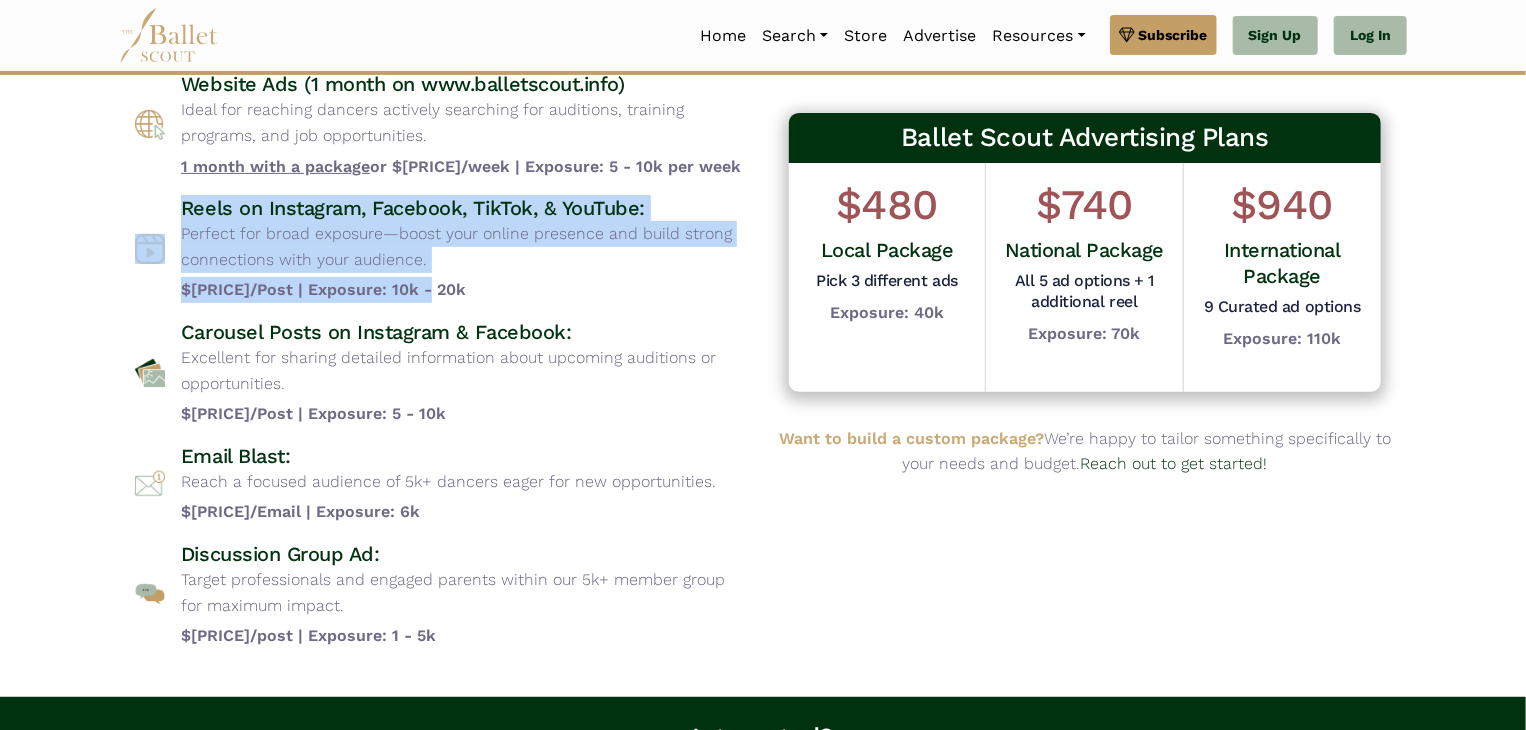 drag, startPoint x: 446, startPoint y: 285, endPoint x: 116, endPoint y: 193, distance: 342.5843 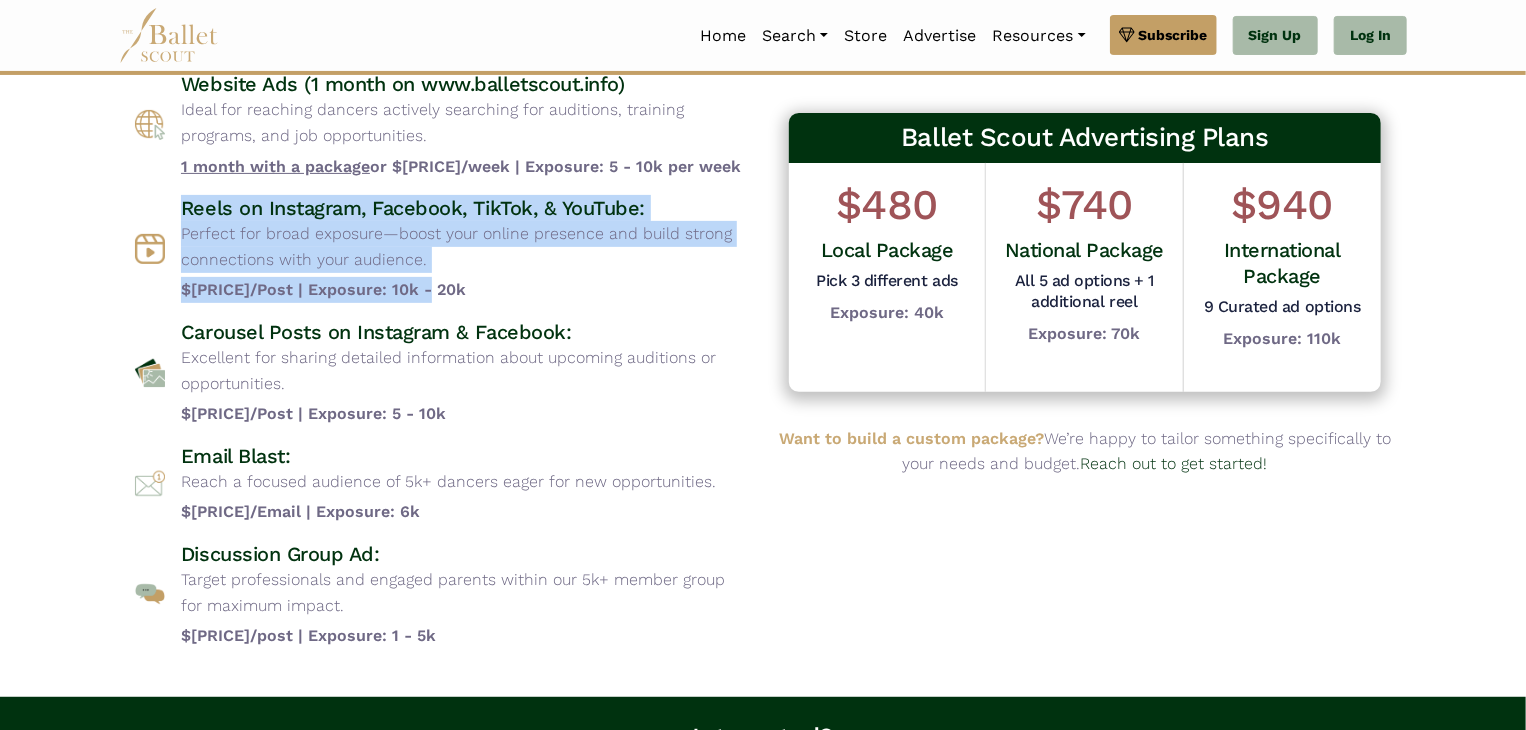 drag, startPoint x: 467, startPoint y: 298, endPoint x: 173, endPoint y: 187, distance: 314.25626 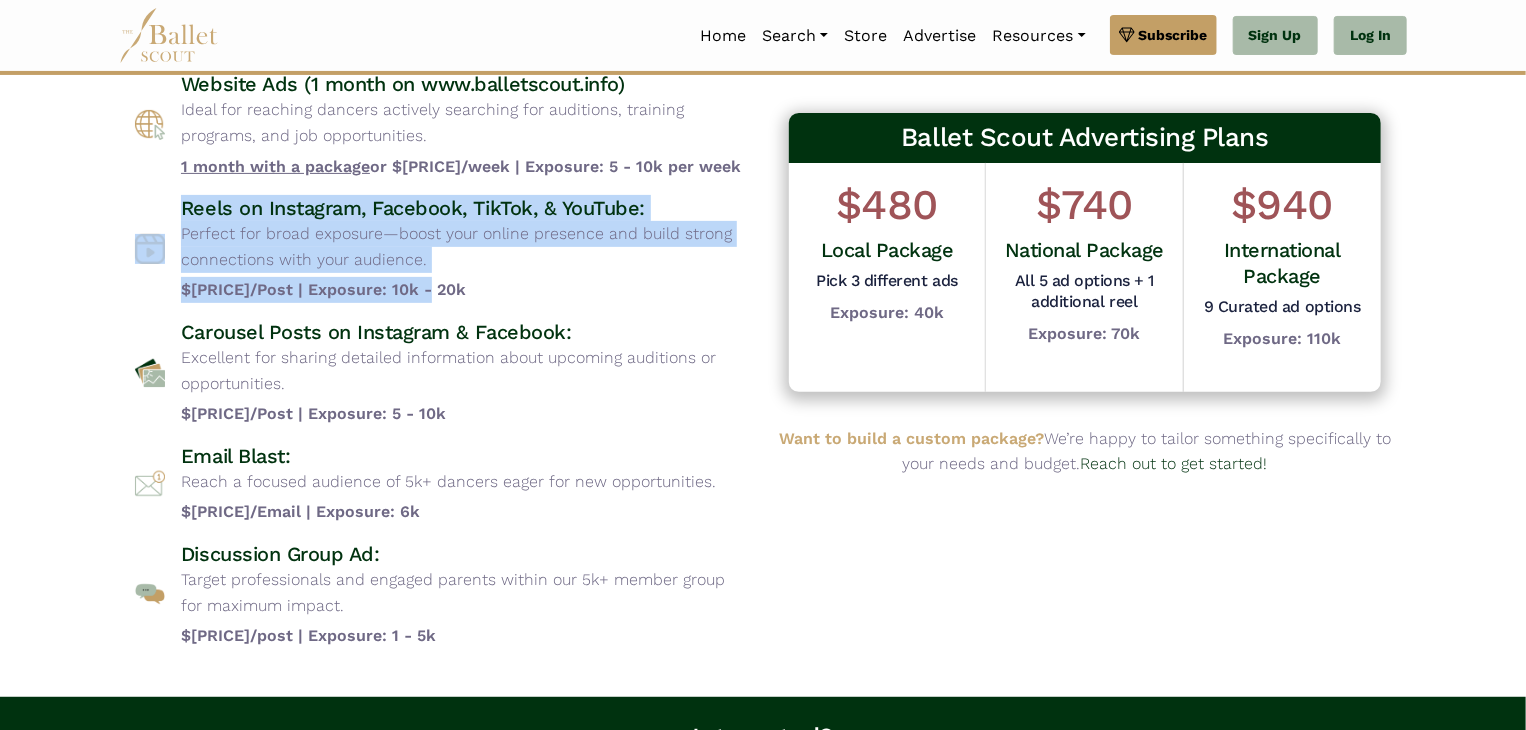 click on "Reels on Instagram, Facebook, TikTok, & YouTube:
Perfect for broad exposure—boost your online presence and build strong connections with your
audience.
$250/Post | Exposure: 10k - 20k" at bounding box center (441, 249) 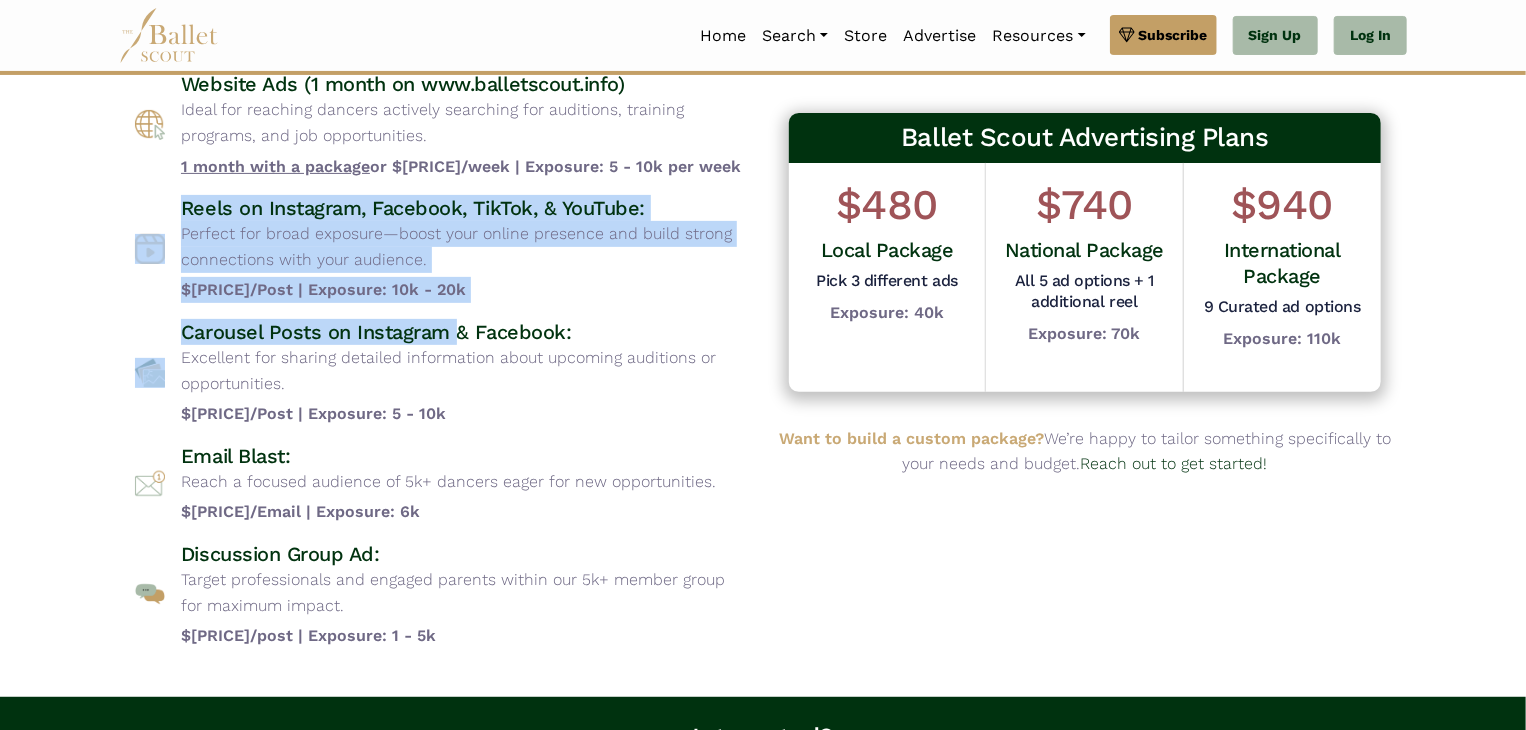 drag, startPoint x: 456, startPoint y: 304, endPoint x: 105, endPoint y: 195, distance: 367.53503 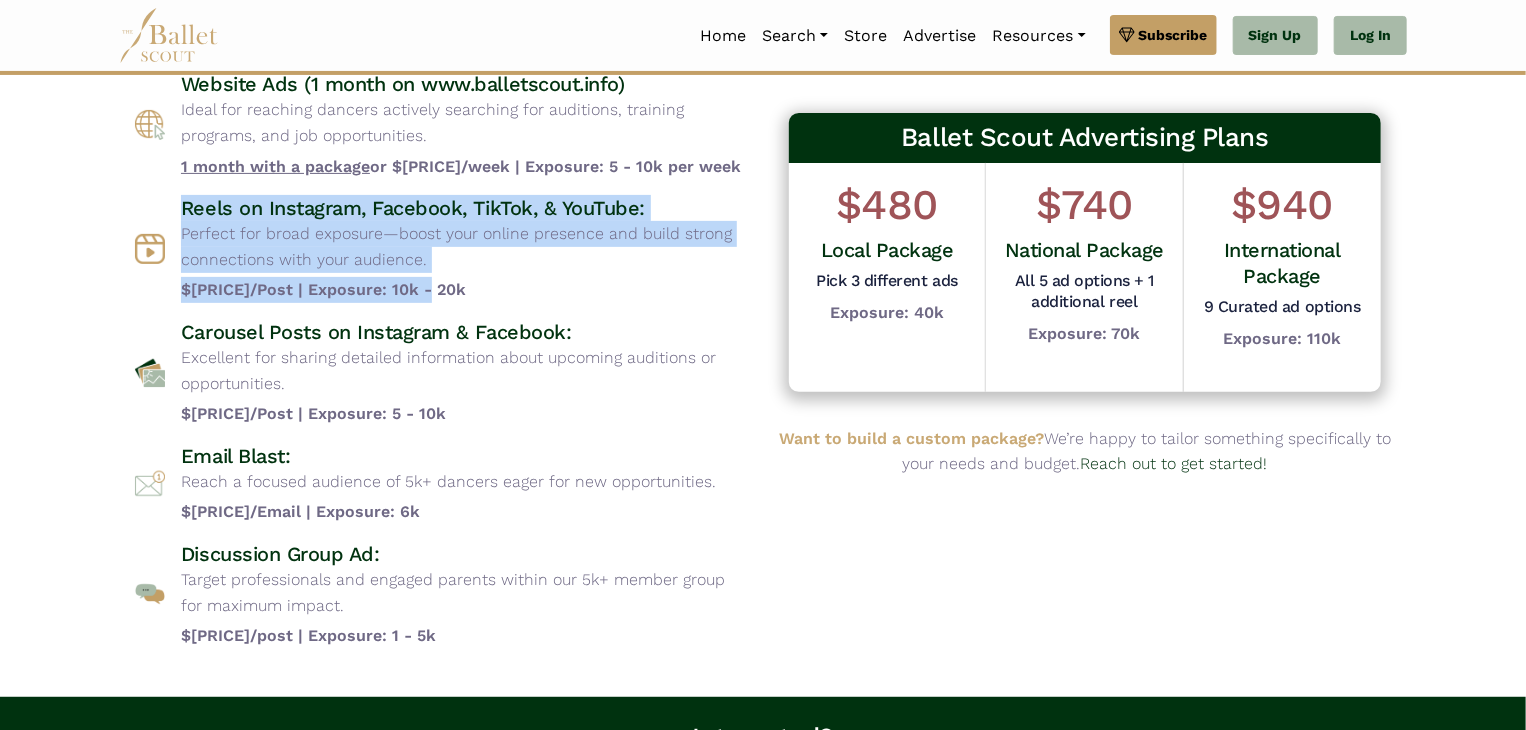 drag, startPoint x: 467, startPoint y: 297, endPoint x: 169, endPoint y: 210, distance: 310.44 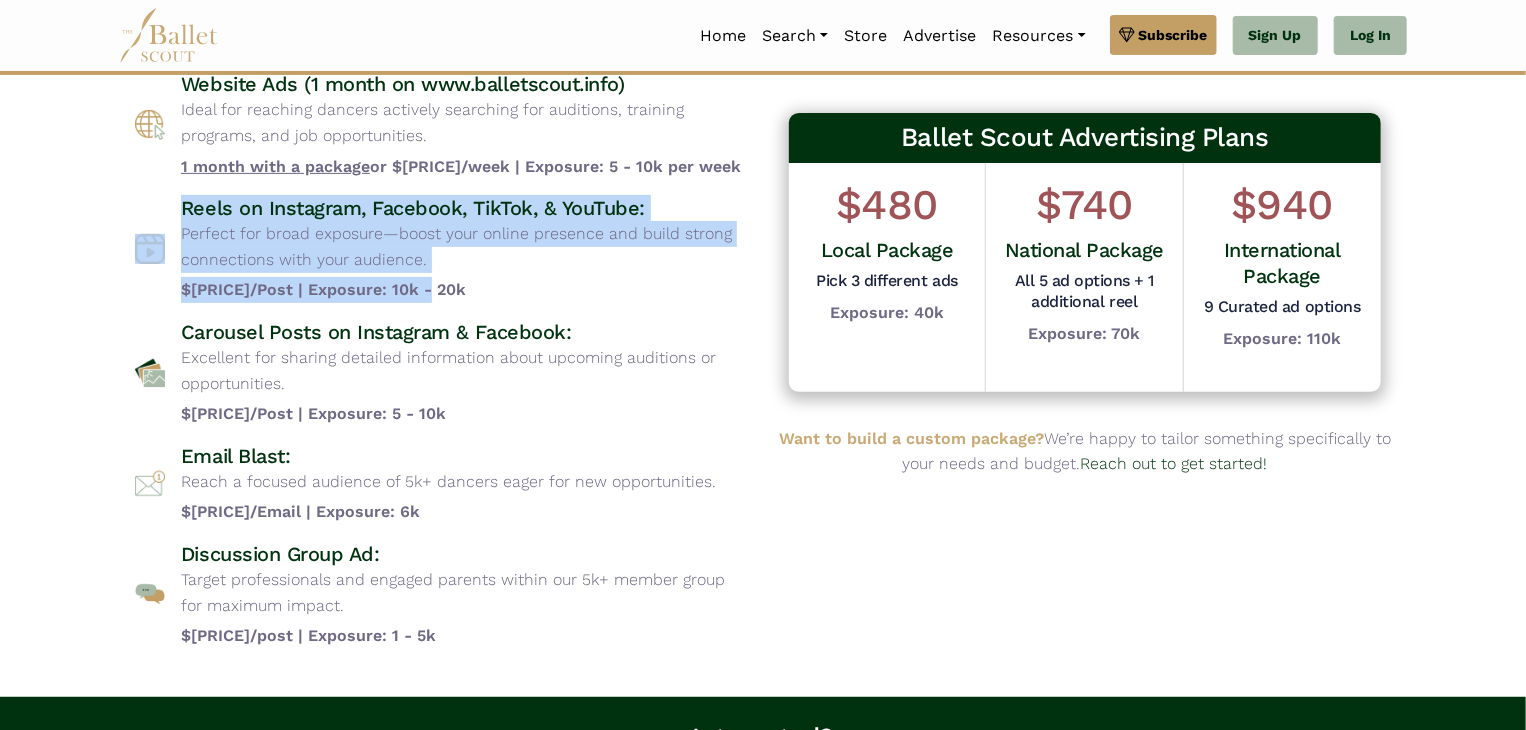 drag, startPoint x: 448, startPoint y: 277, endPoint x: 144, endPoint y: 220, distance: 309.29758 